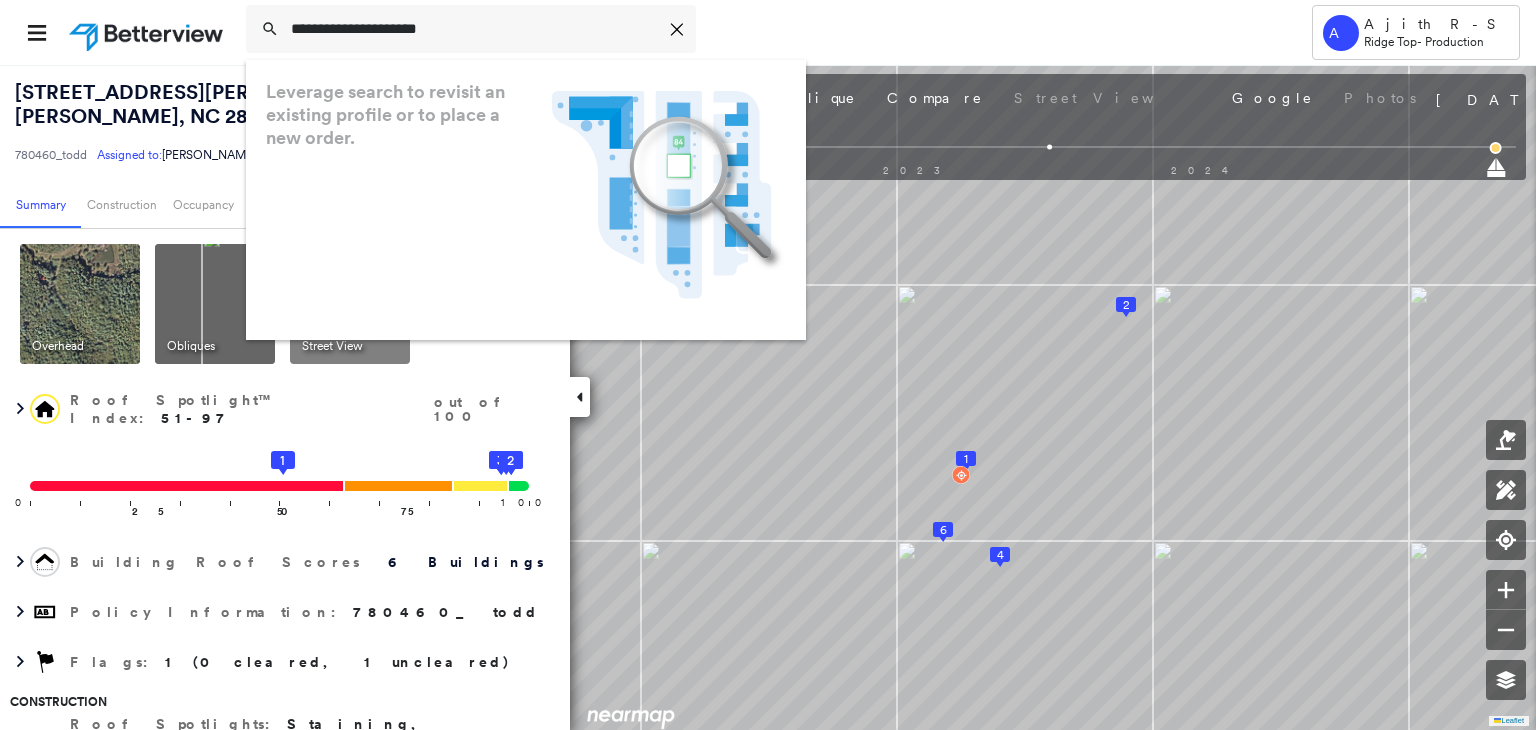 scroll, scrollTop: 0, scrollLeft: 0, axis: both 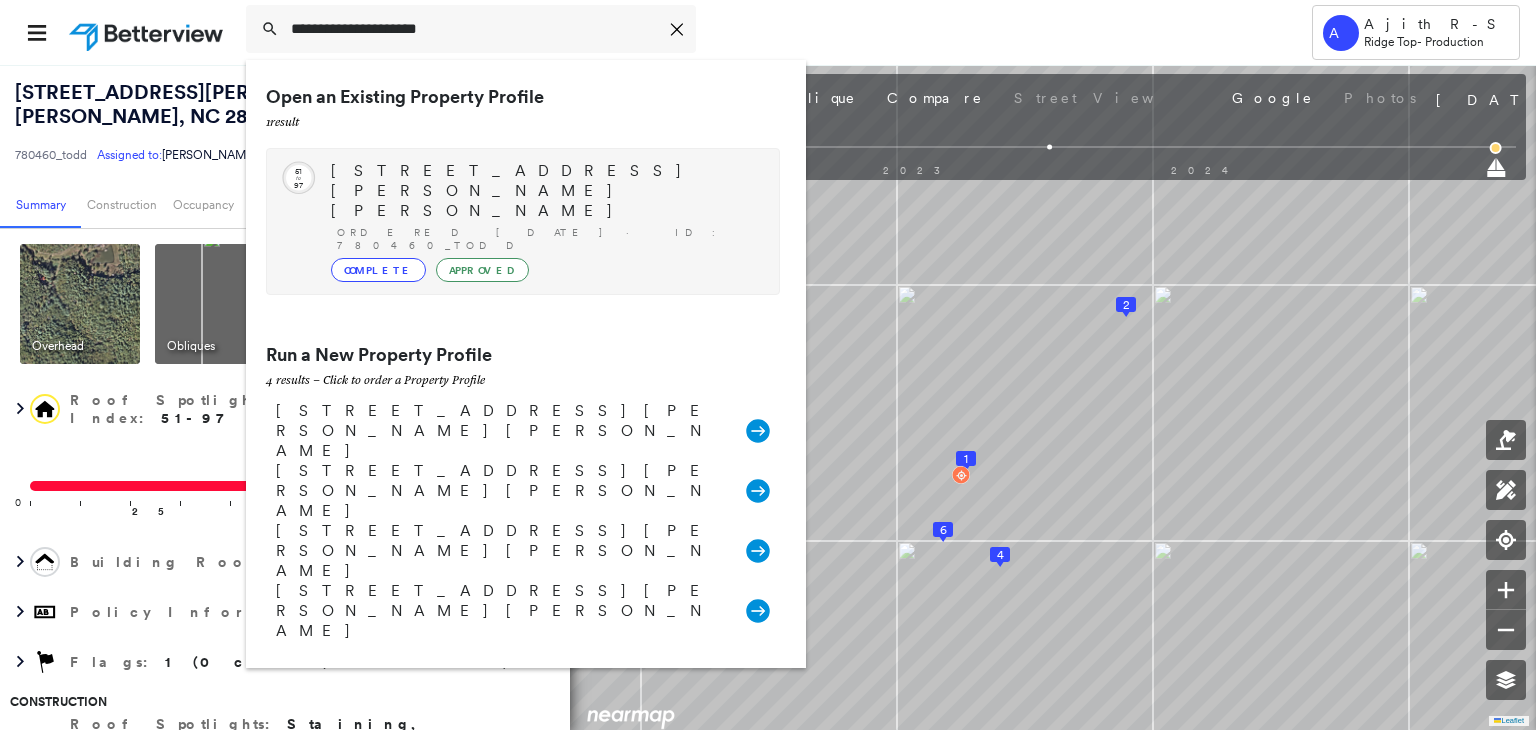 type on "**********" 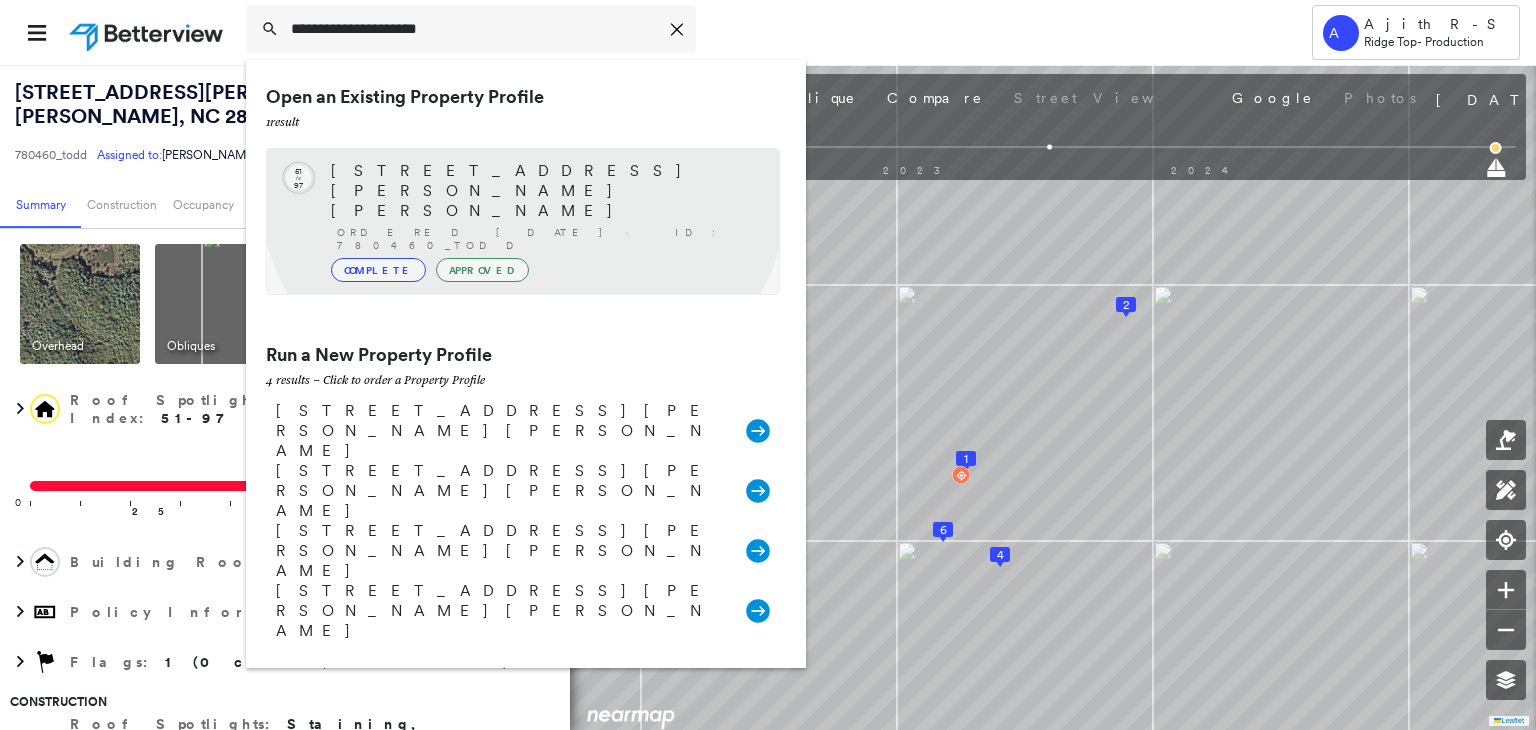click on "45 Ramsey Scott Ln, Murphy, NC 28906" at bounding box center [545, 191] 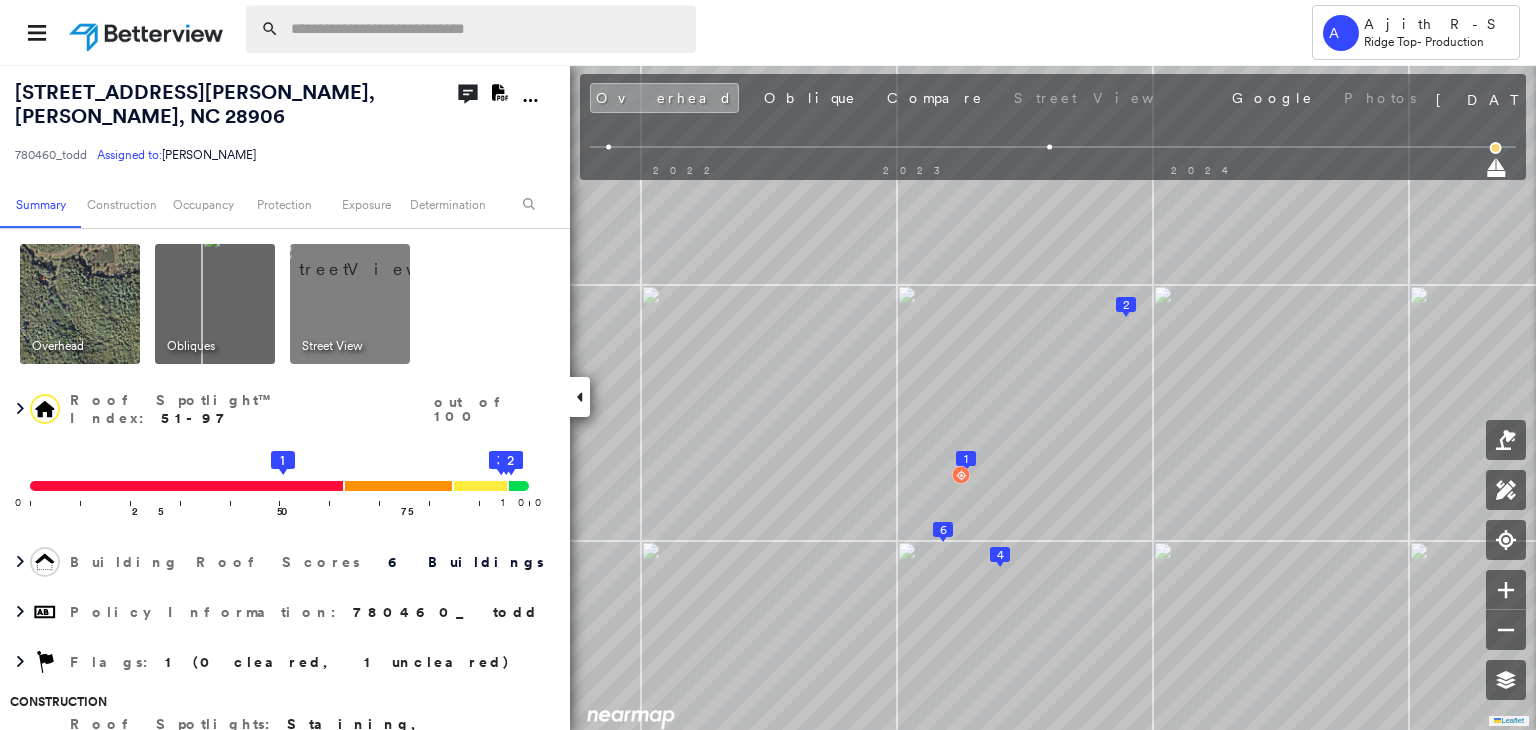 click at bounding box center [487, 29] 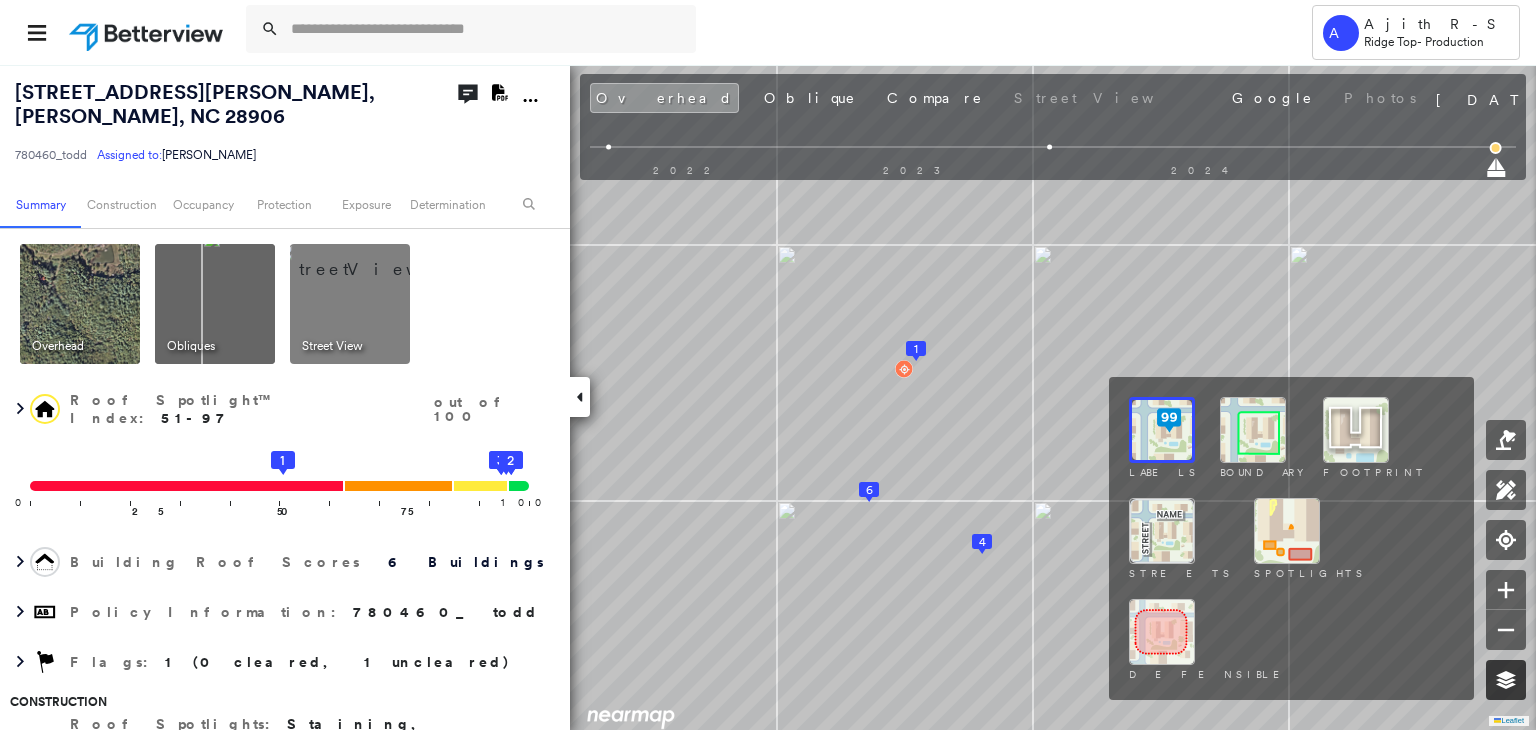 click 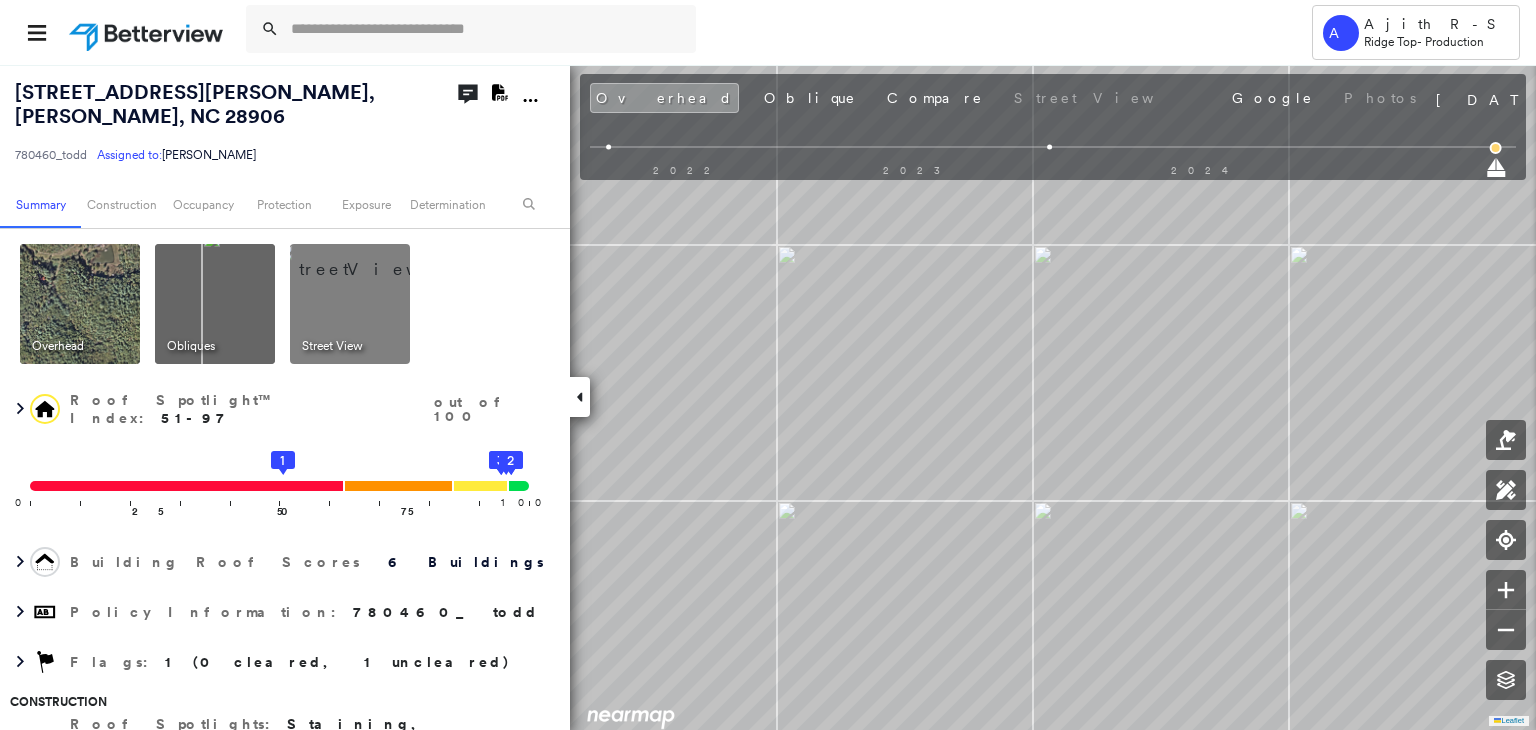 click on "Overhead Oblique Compare Street View Google Photos" at bounding box center (1005, 98) 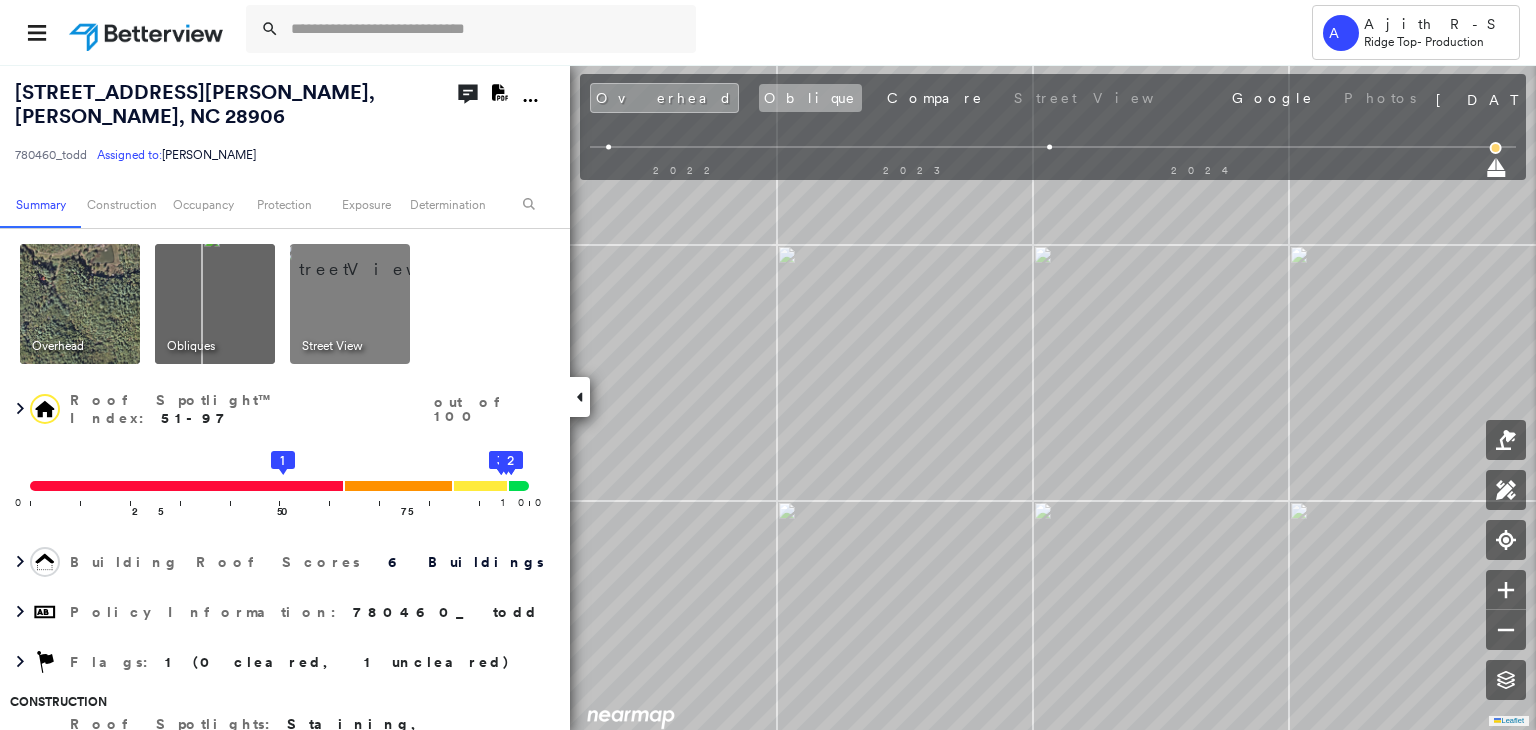 click on "Oblique" at bounding box center (810, 98) 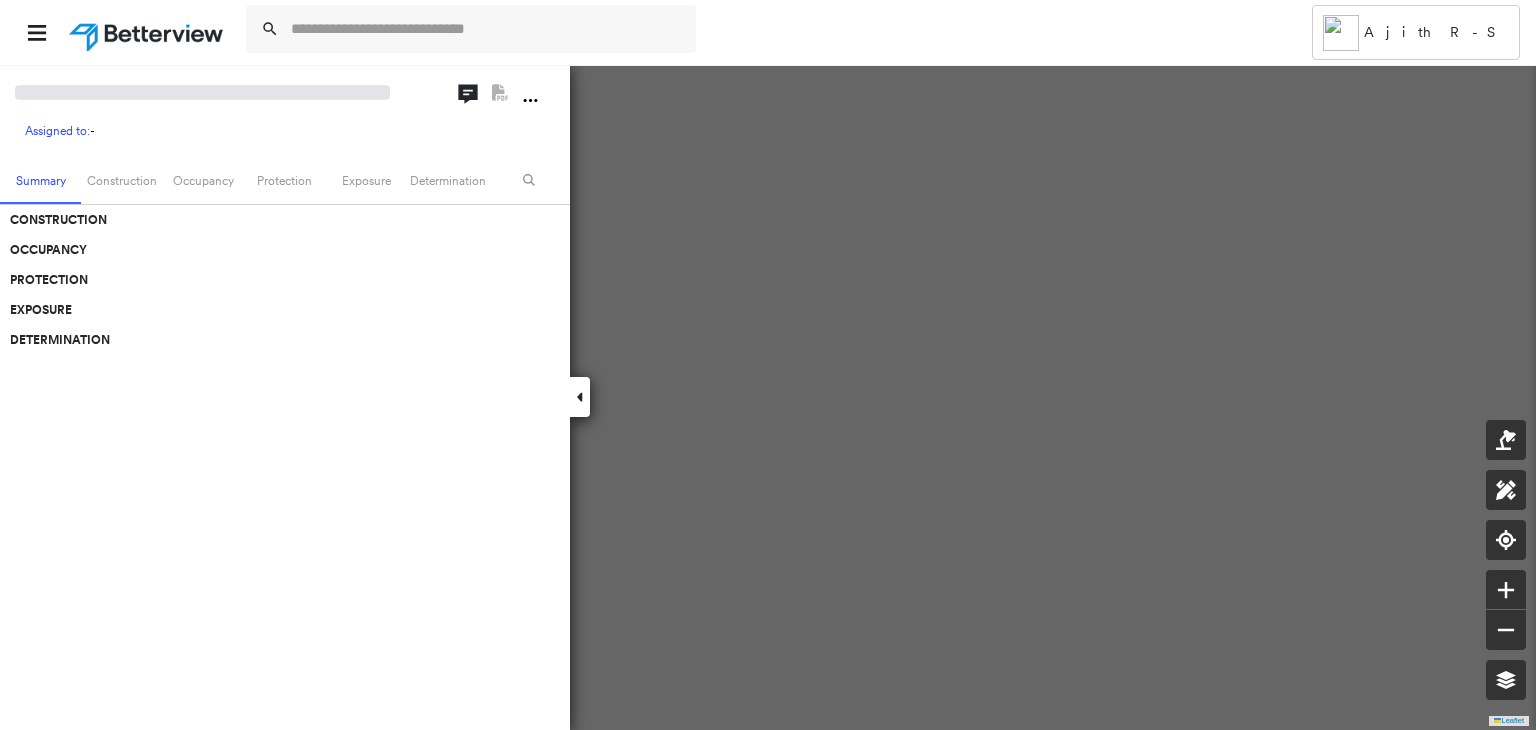 scroll, scrollTop: 0, scrollLeft: 0, axis: both 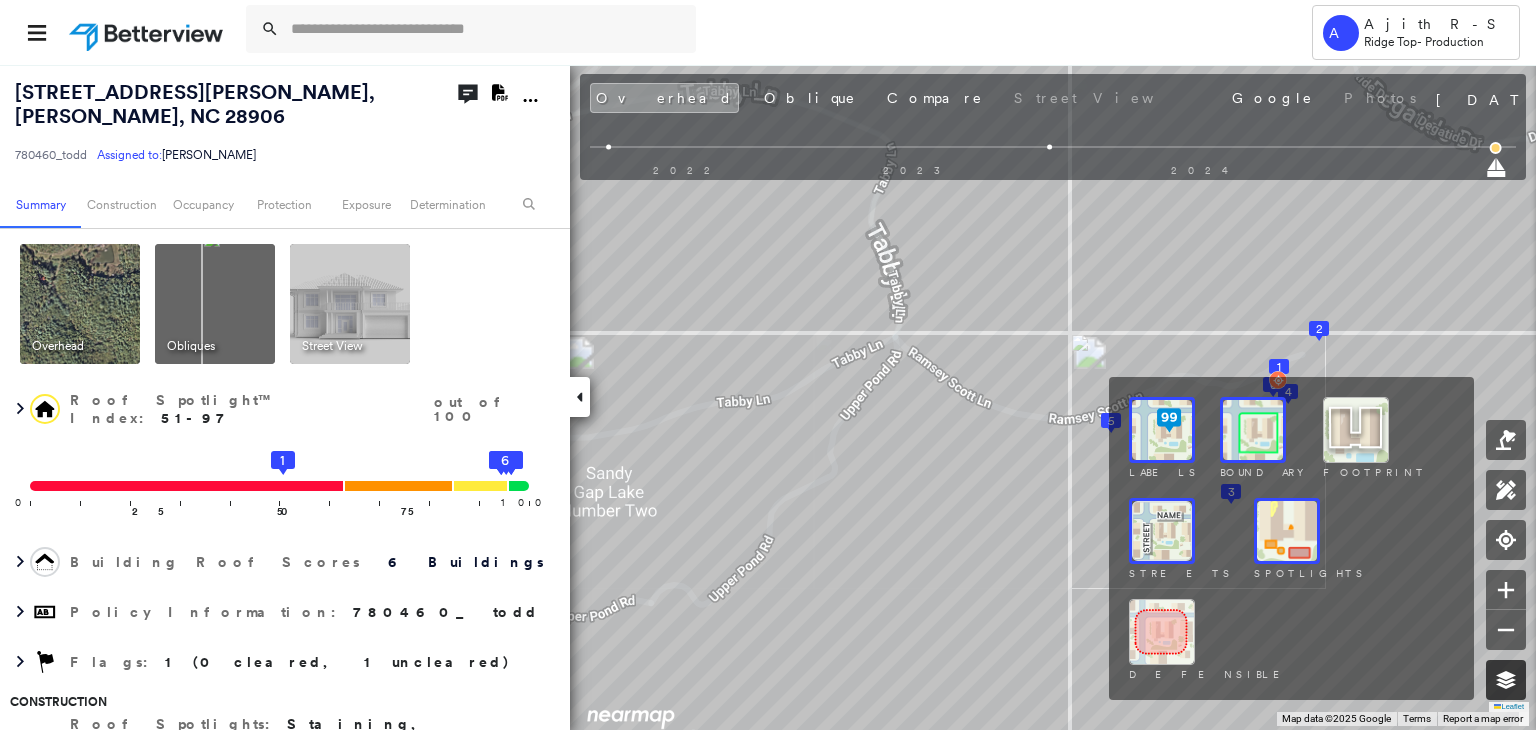 click 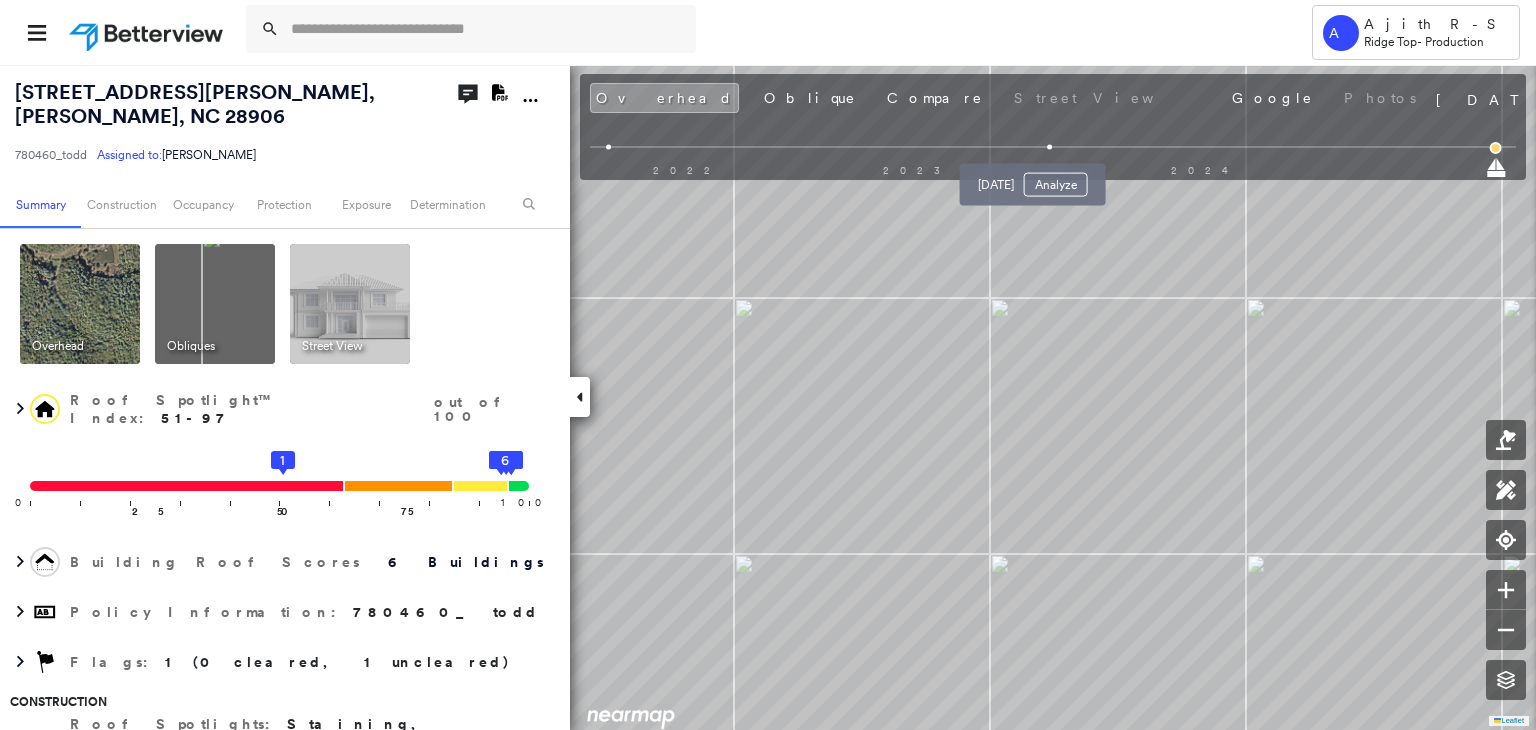 click at bounding box center [1050, 147] 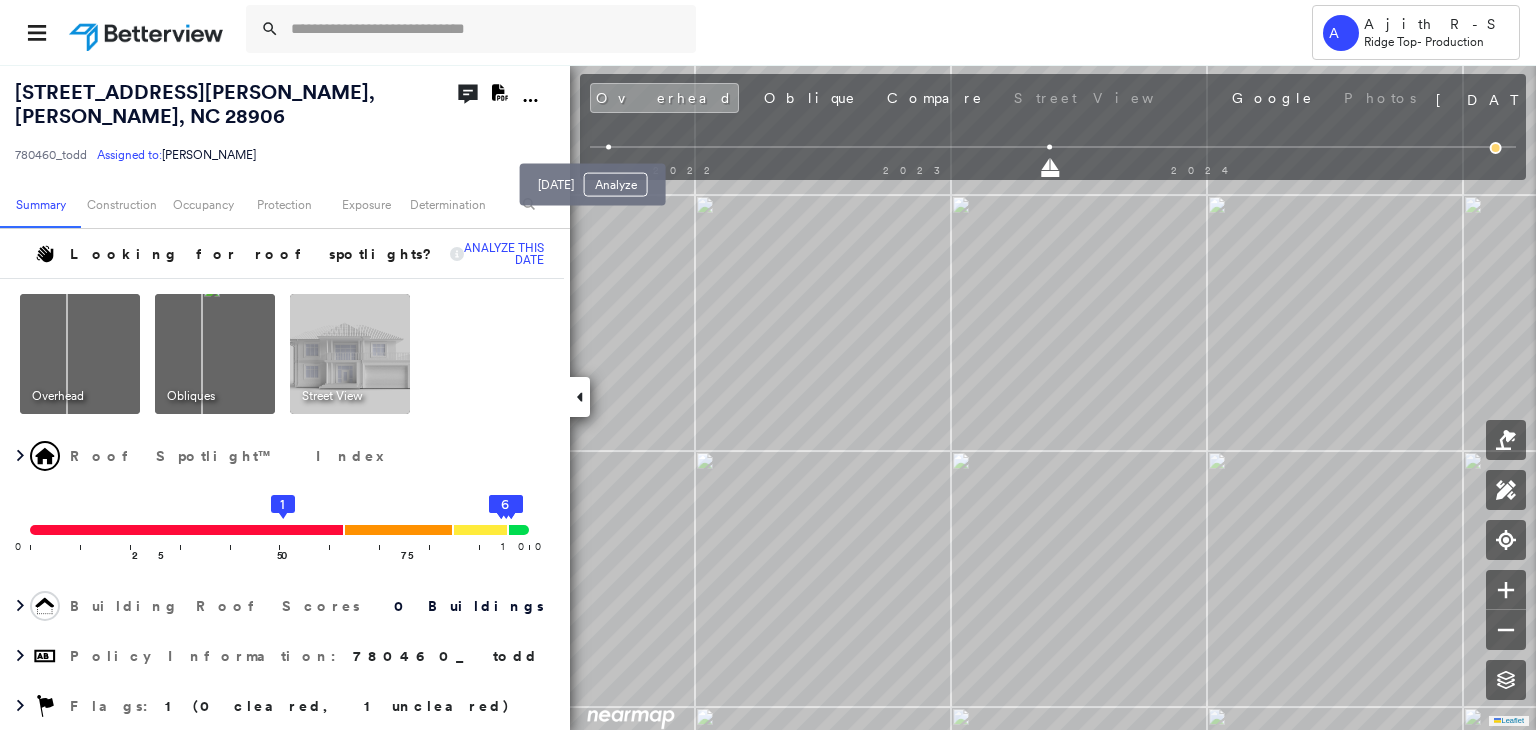click at bounding box center [608, 147] 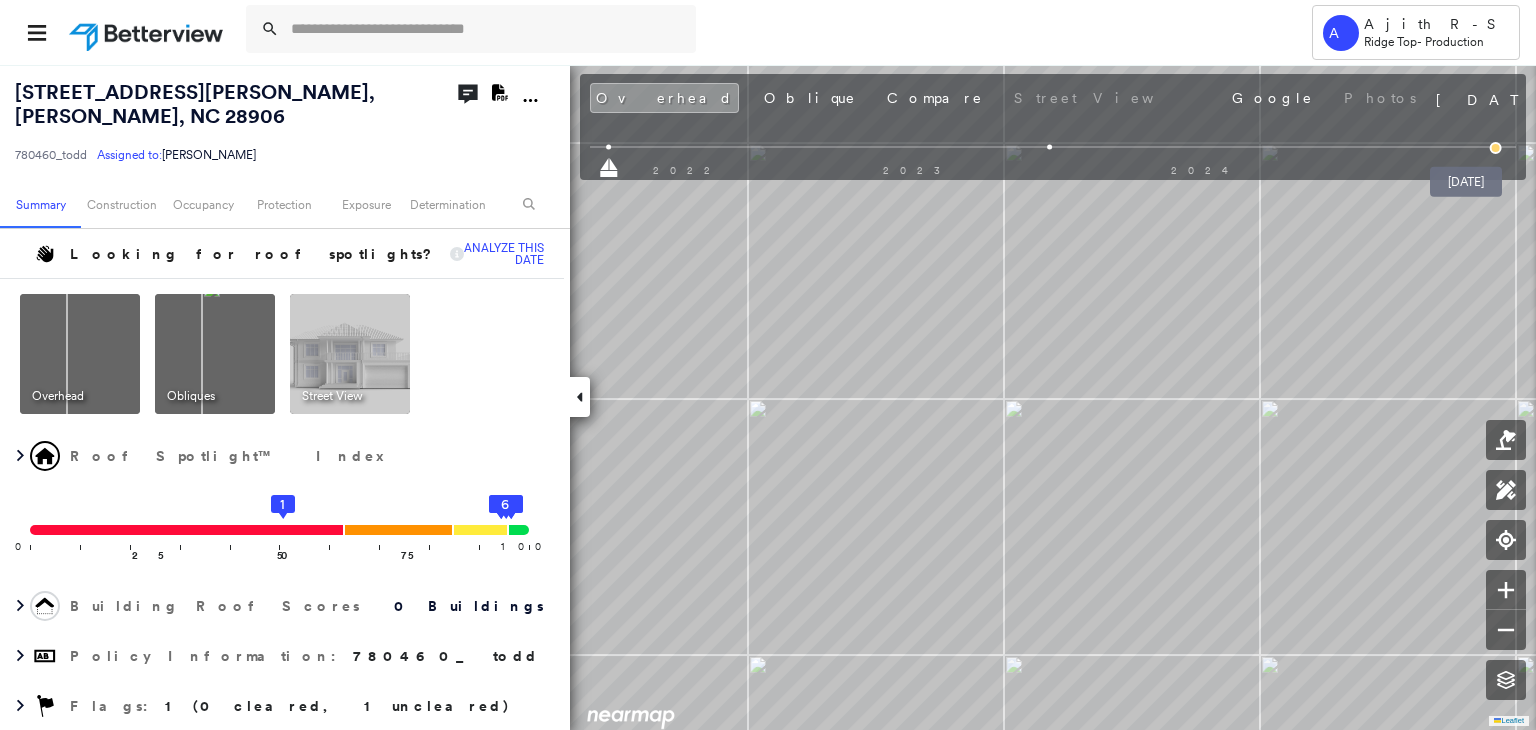 click at bounding box center (1496, 148) 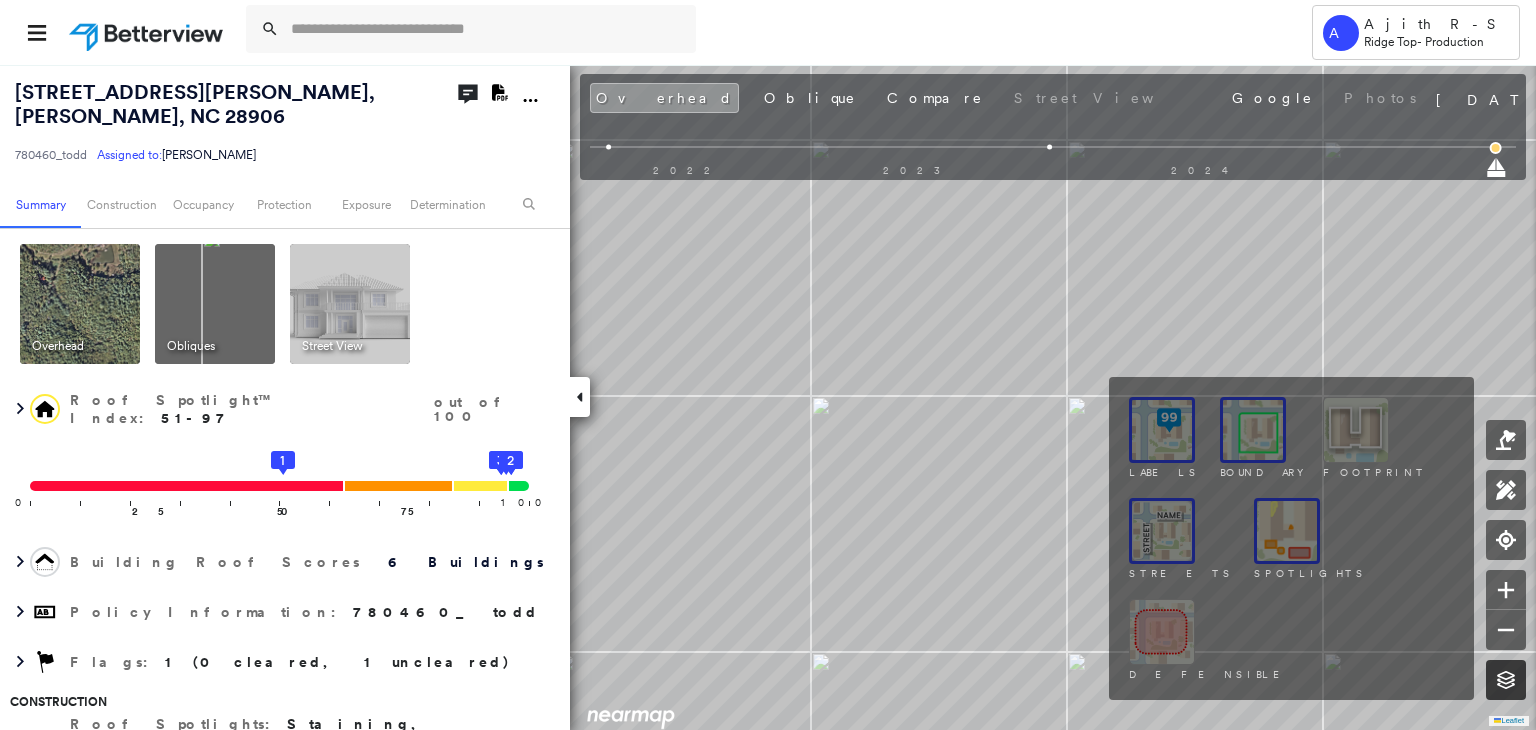 click 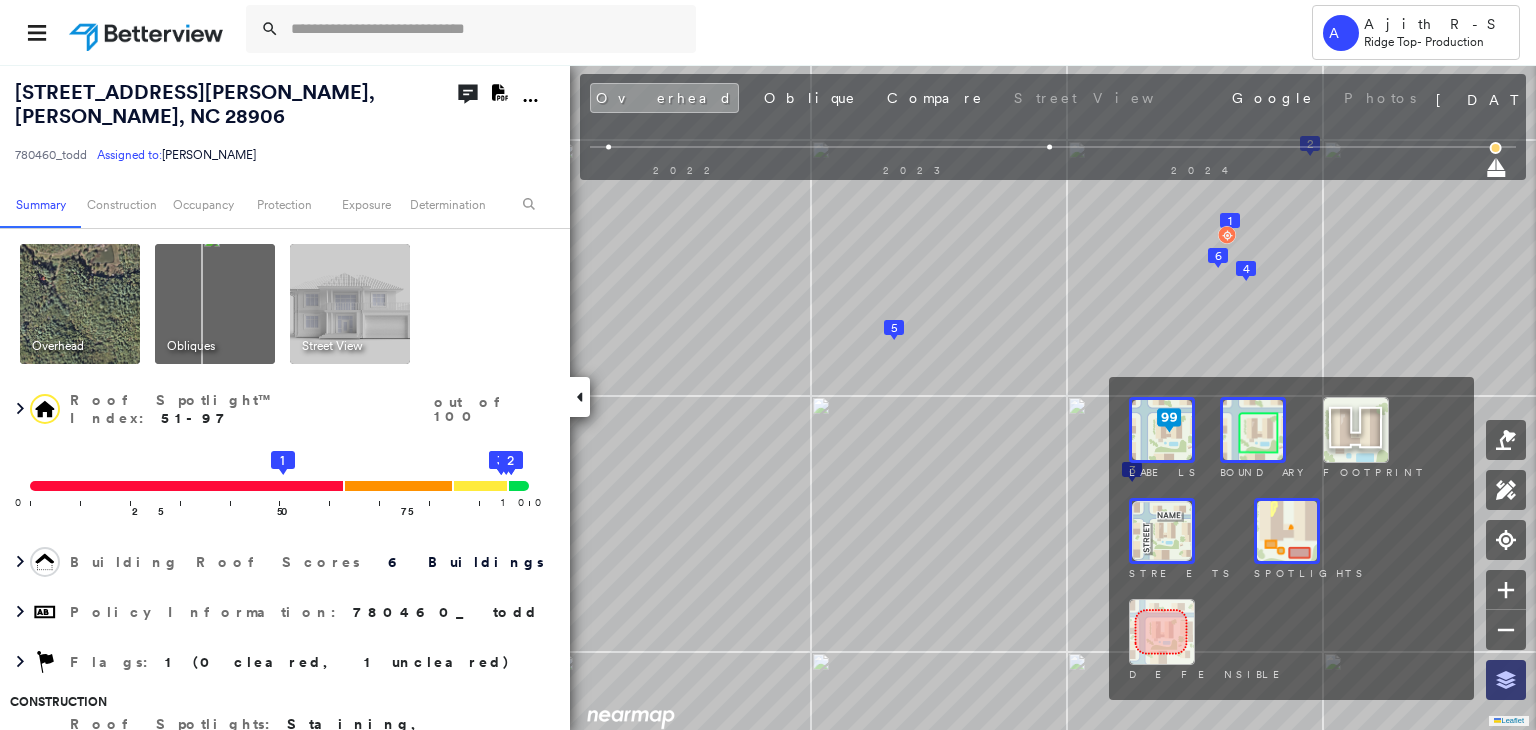click 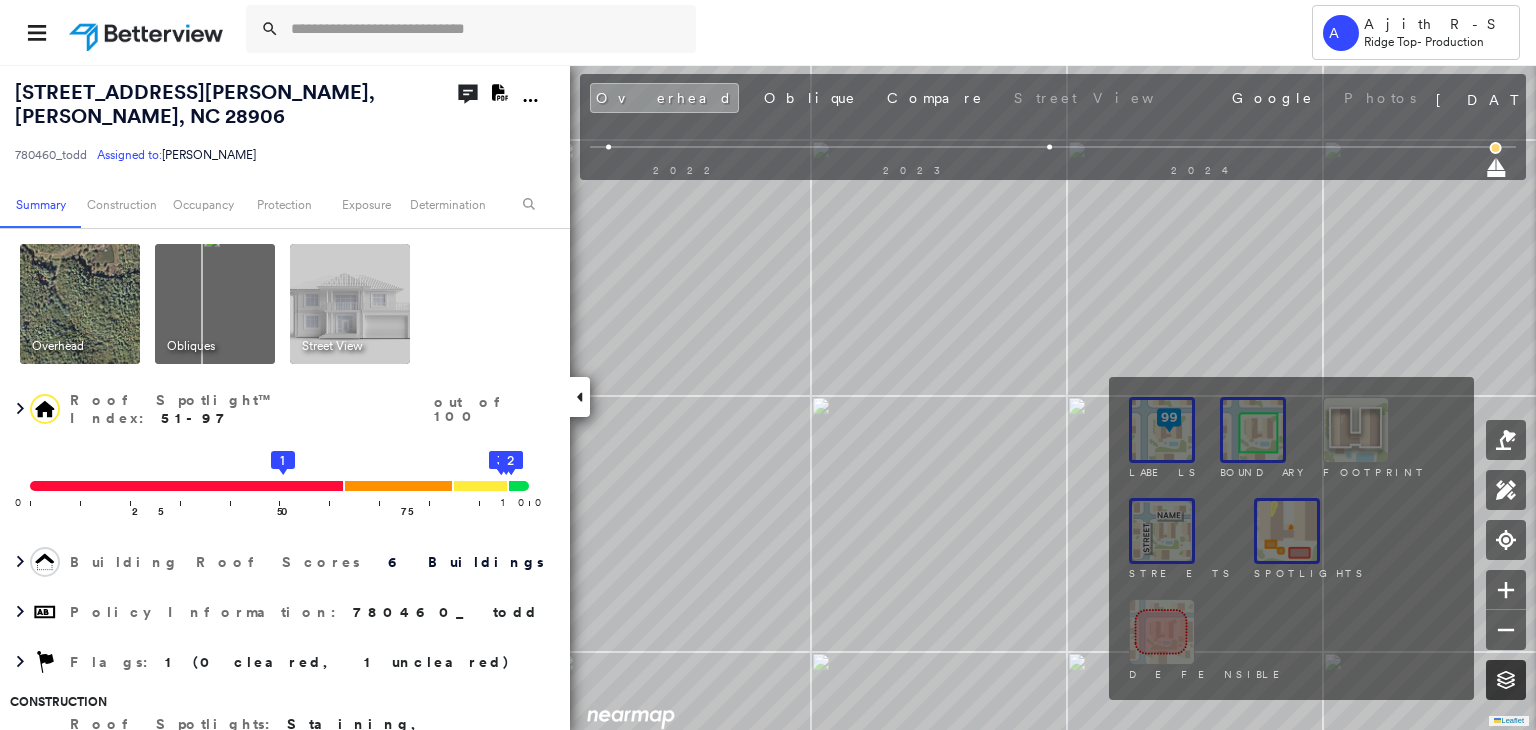 click 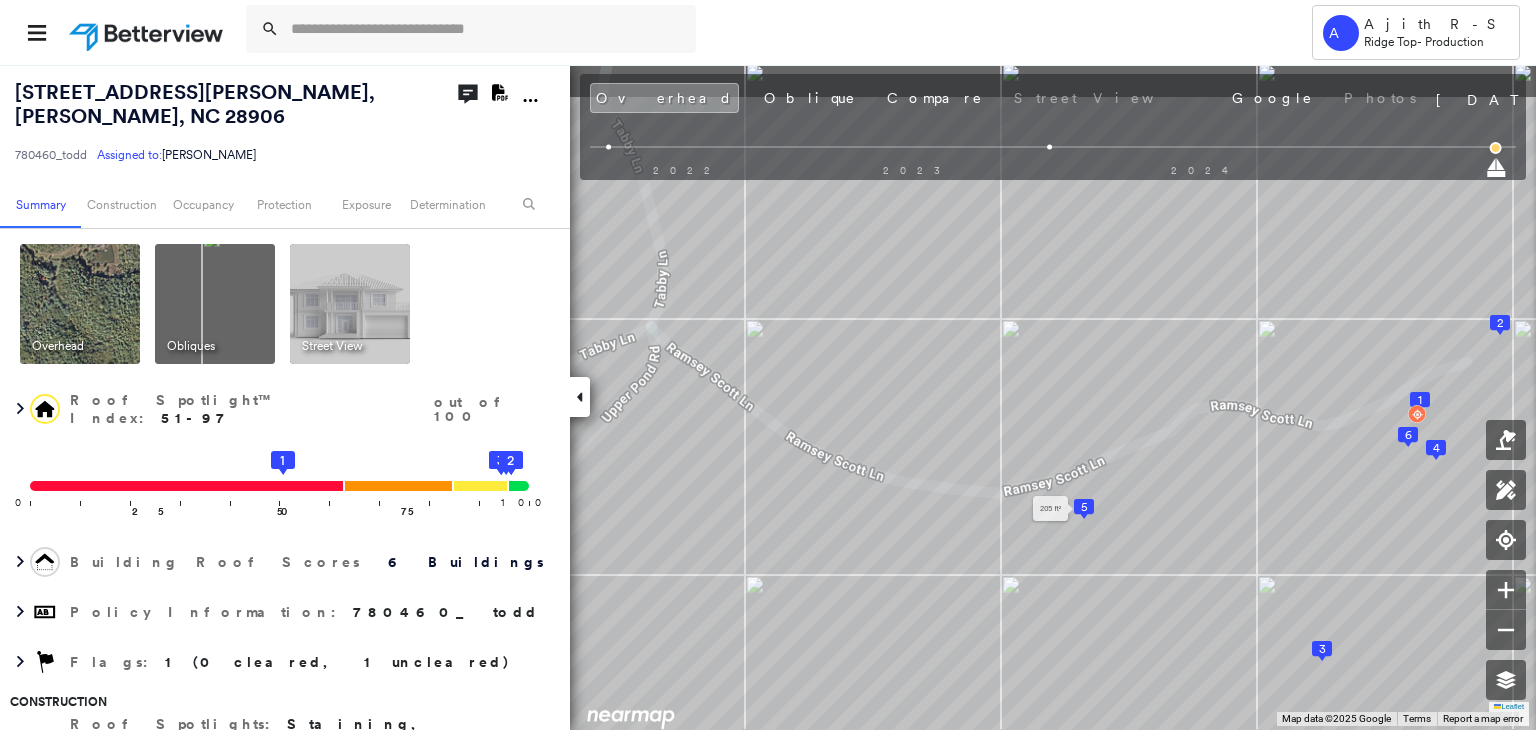 drag, startPoint x: 1082, startPoint y: 411, endPoint x: 1092, endPoint y: 512, distance: 101.49384 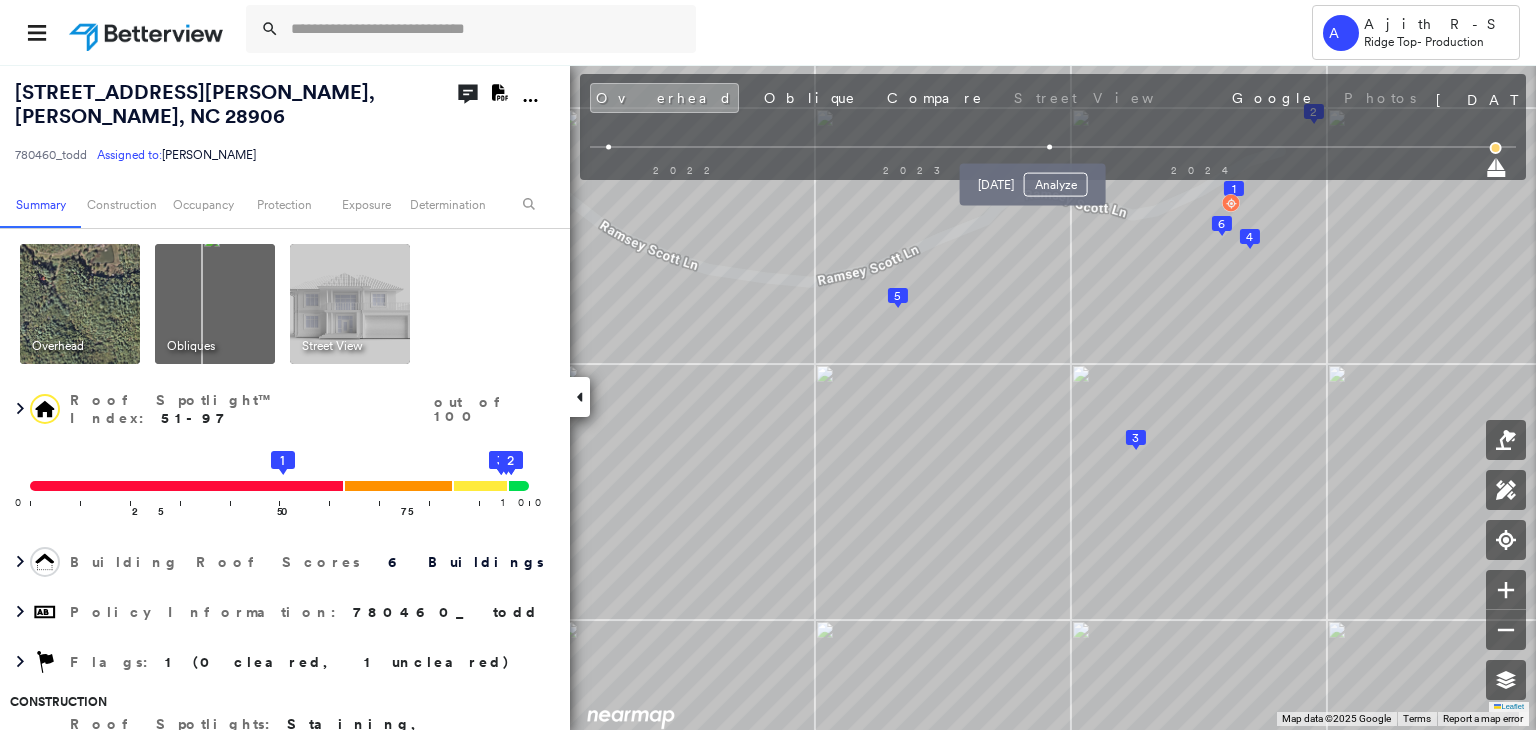click at bounding box center [1050, 147] 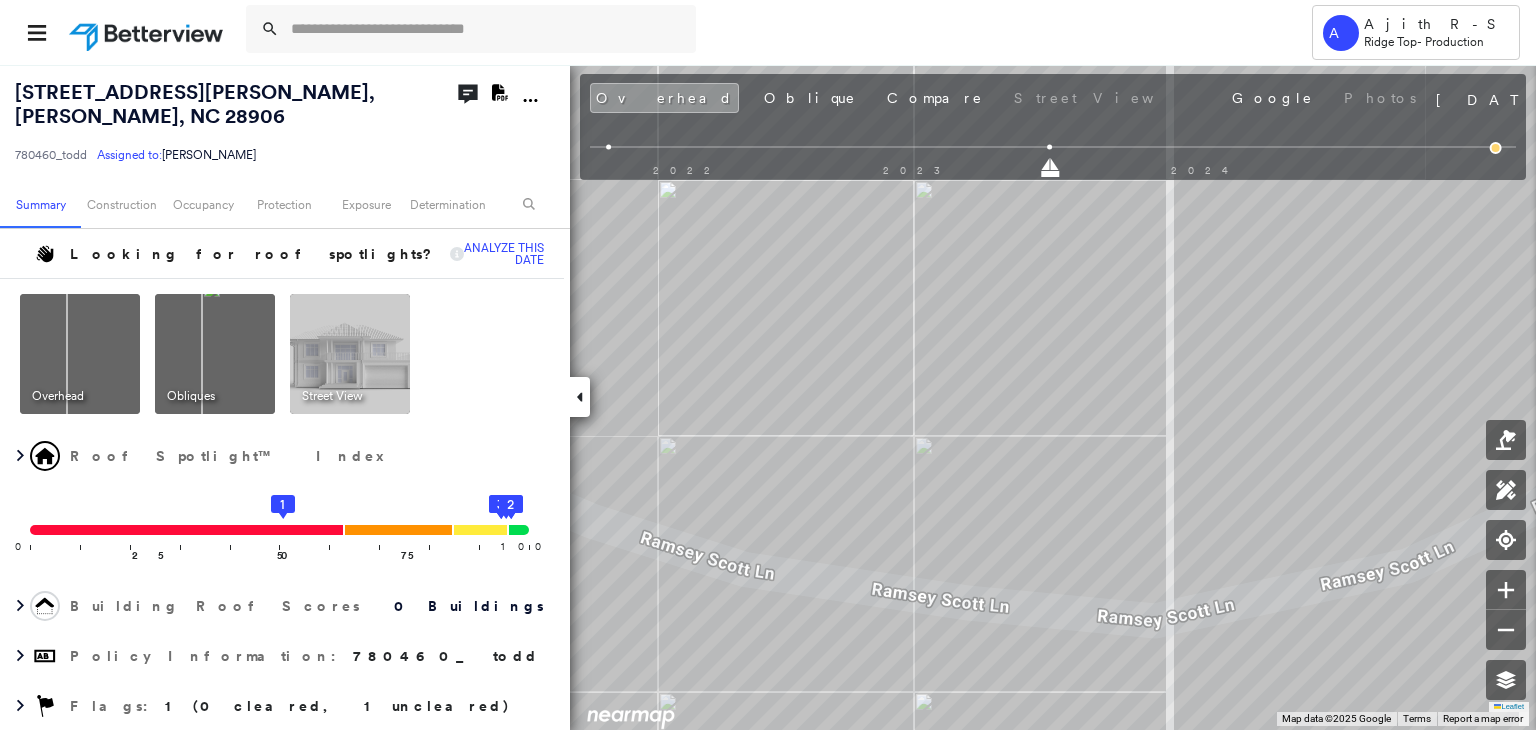 drag, startPoint x: 623, startPoint y: 146, endPoint x: 602, endPoint y: 141, distance: 21.587032 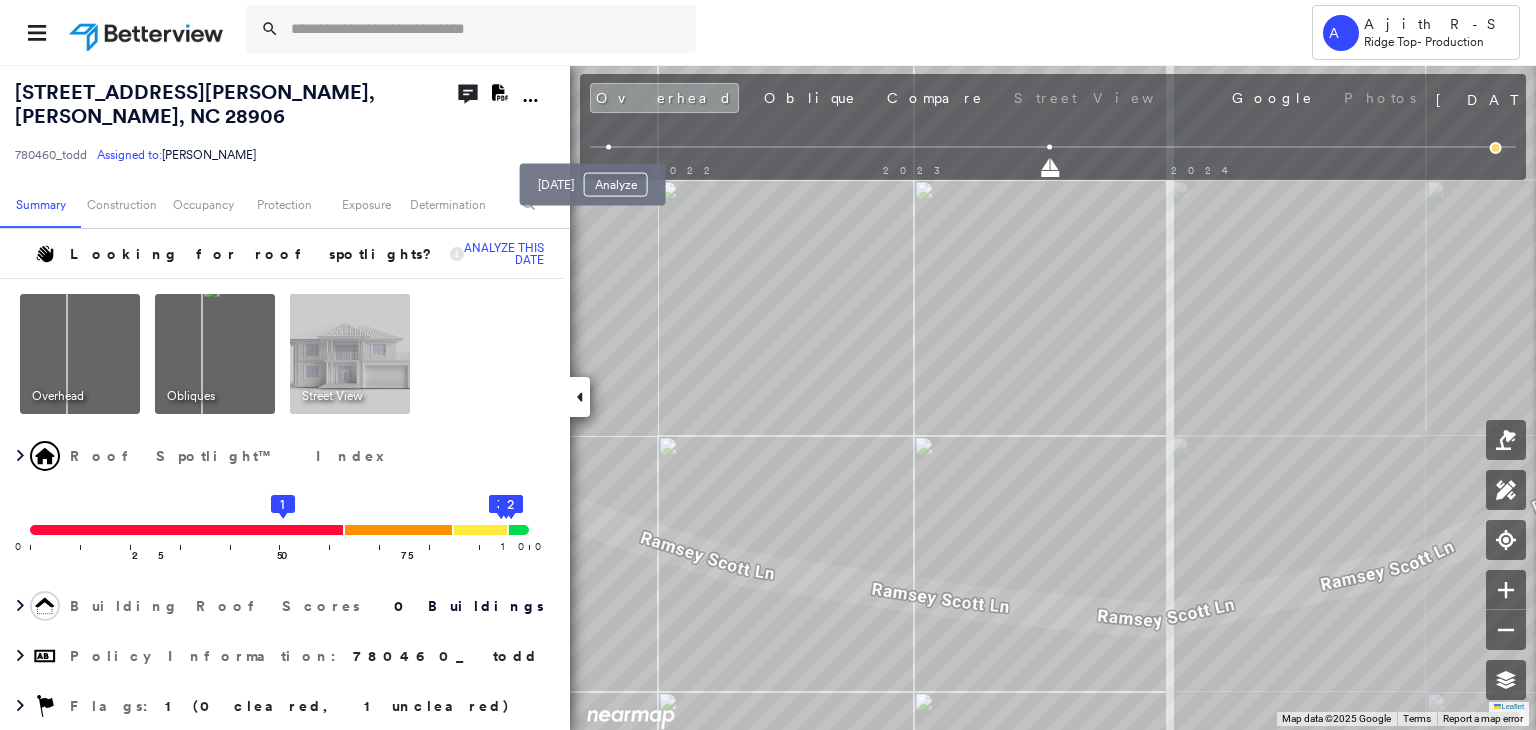 click at bounding box center [608, 147] 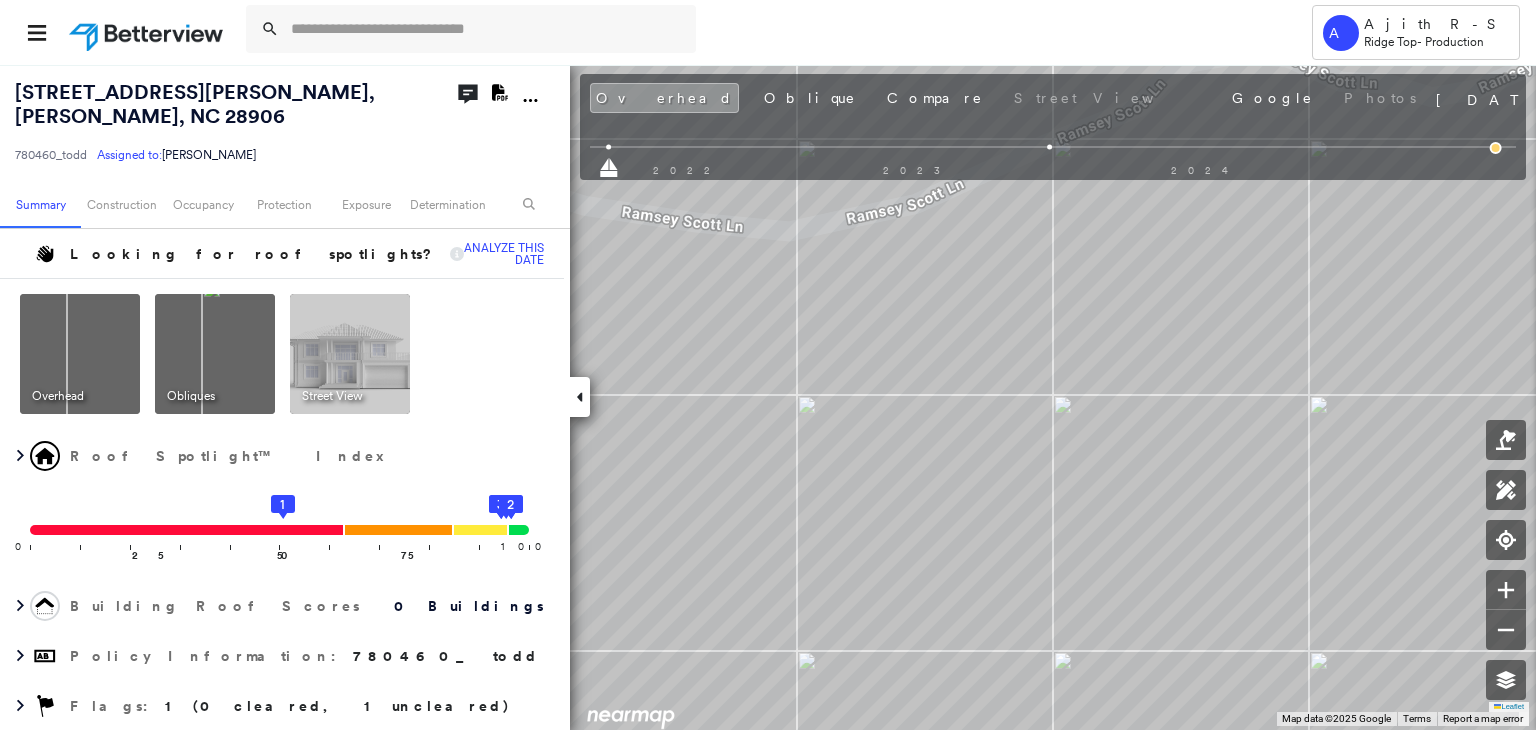 click on "2022 2023 2024" at bounding box center [1053, 150] 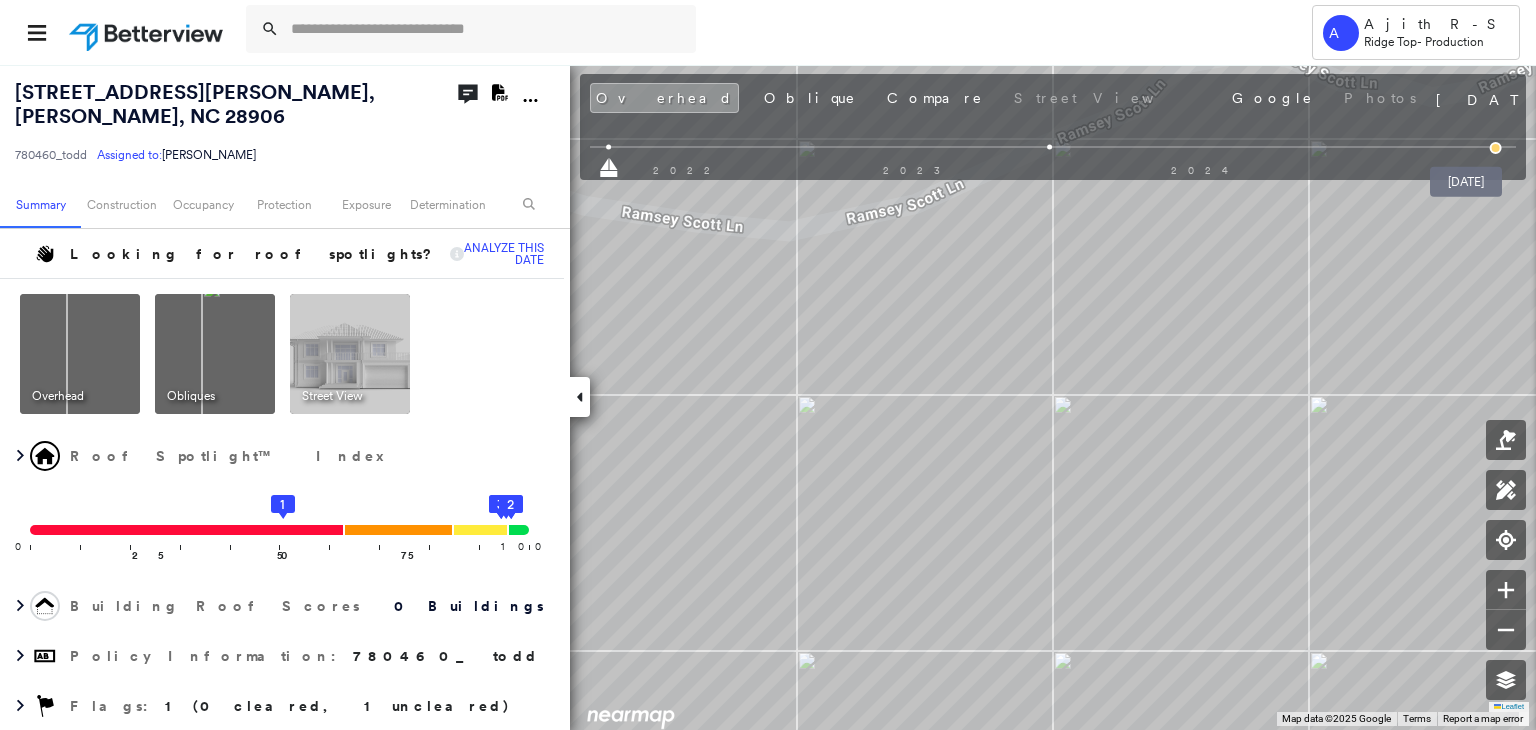 click at bounding box center (1496, 148) 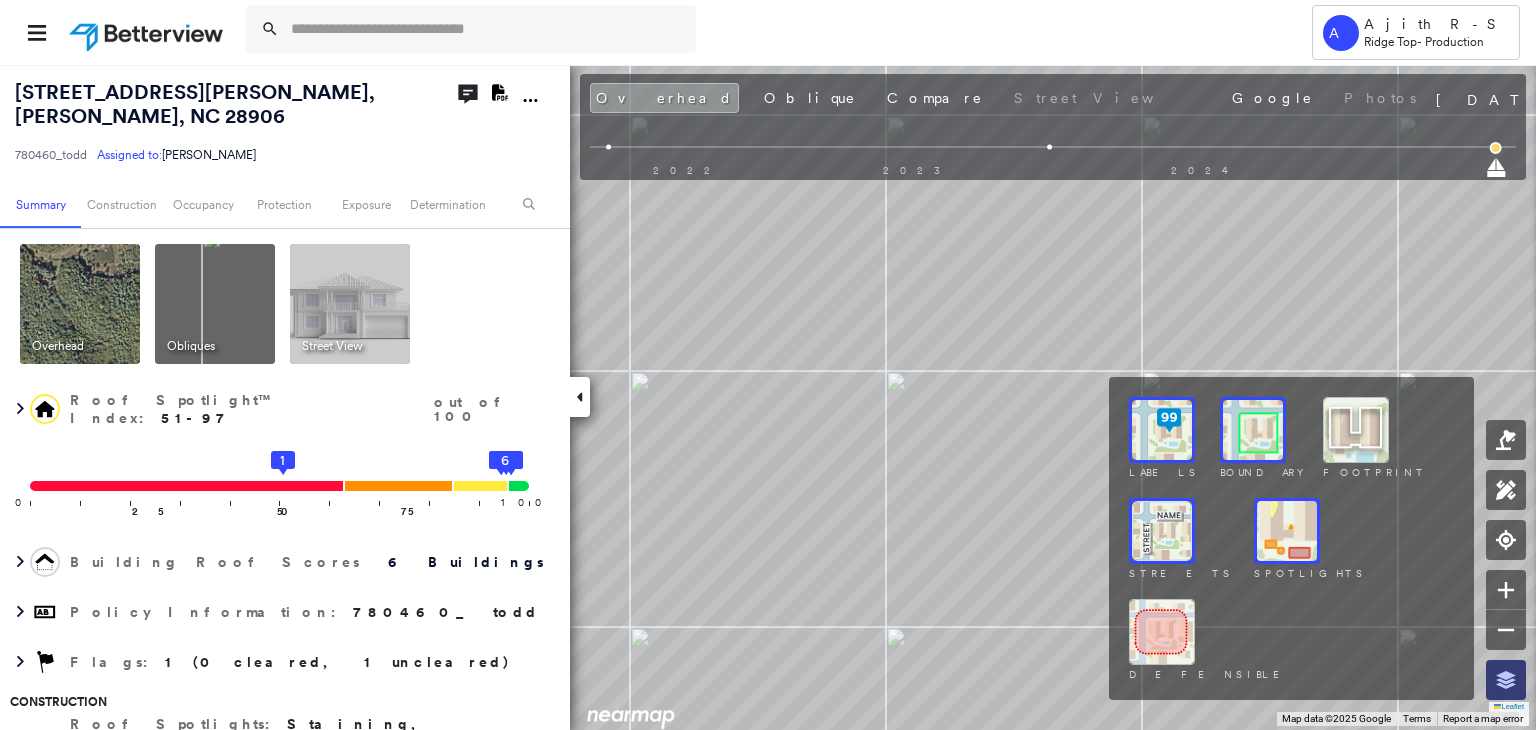 click at bounding box center [1506, 680] 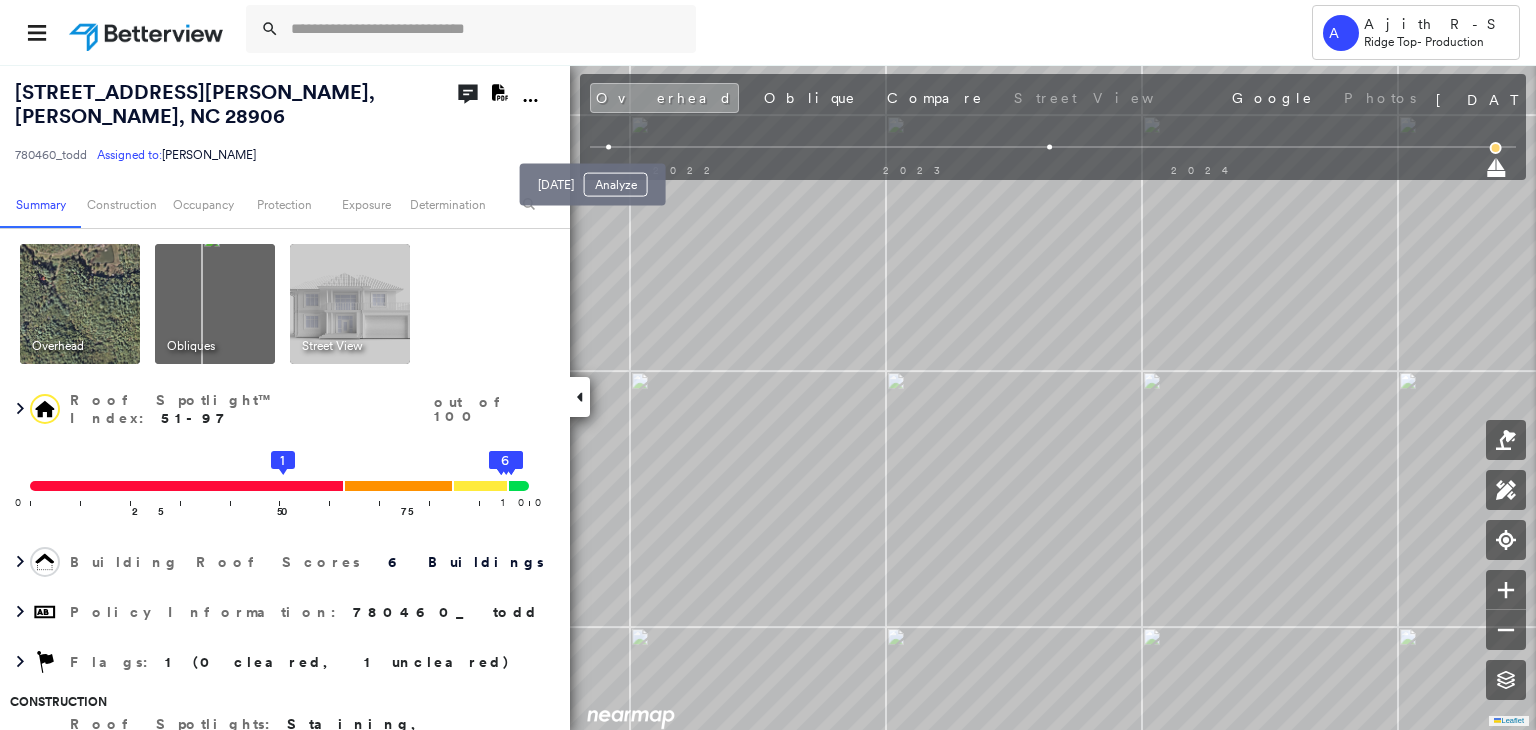 click at bounding box center [608, 147] 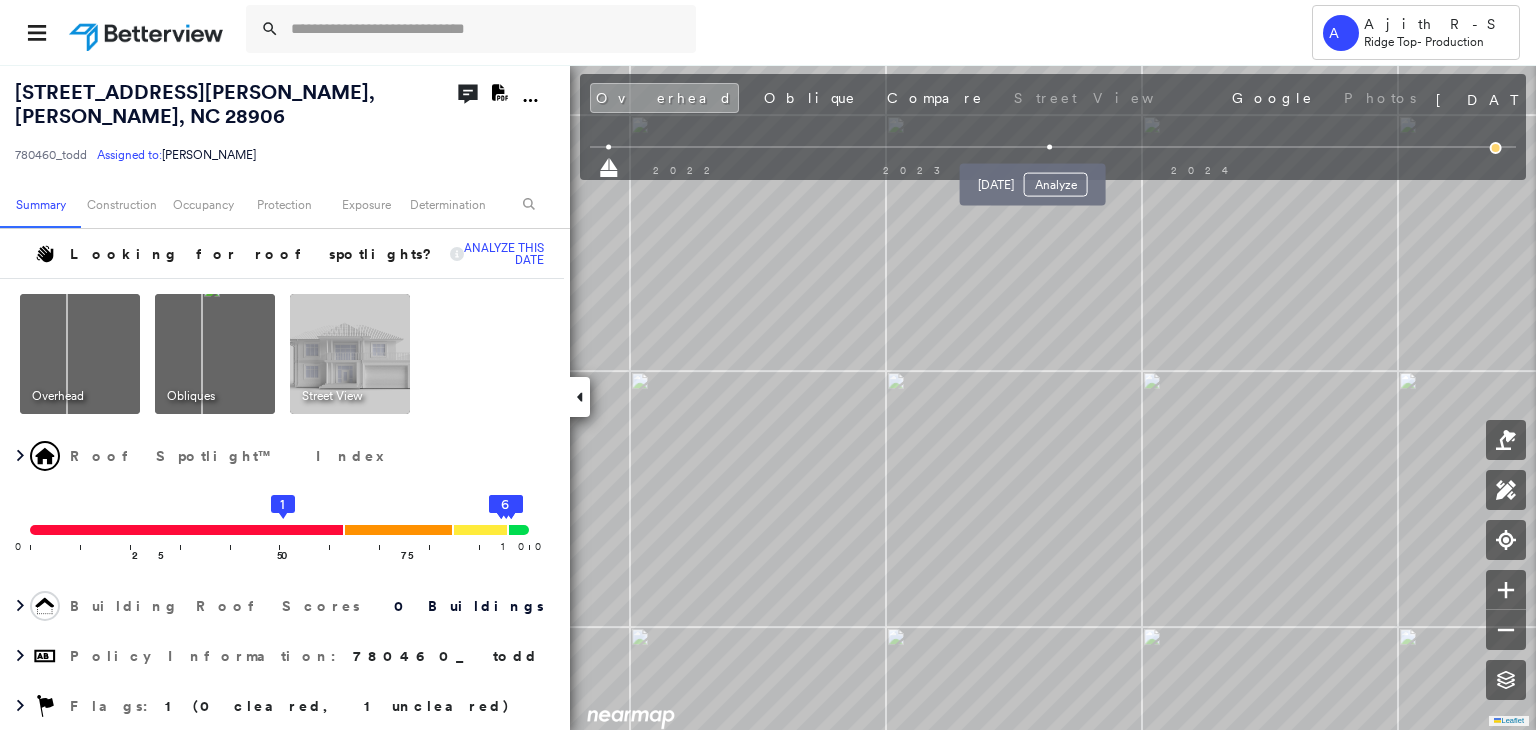 click at bounding box center [1050, 147] 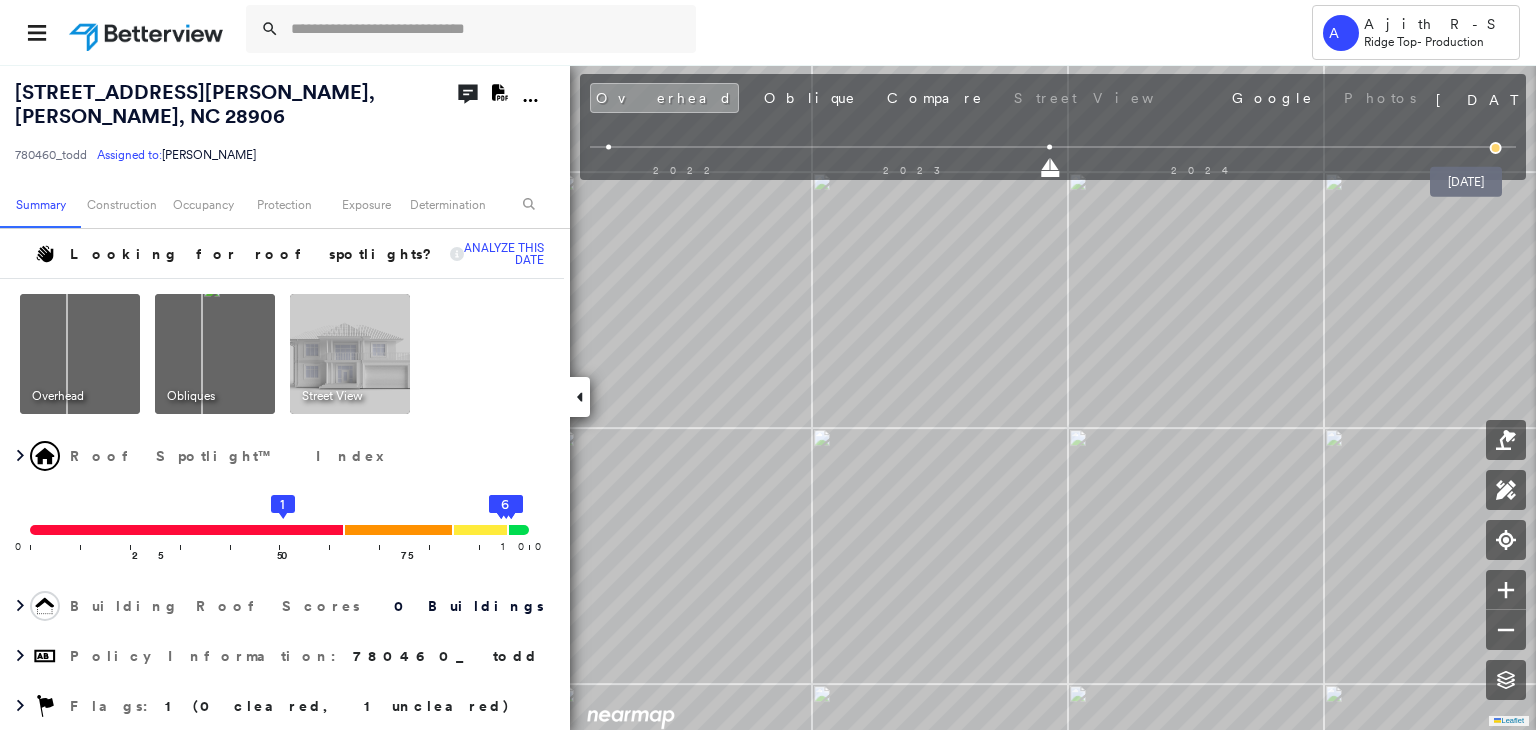 click at bounding box center (1496, 148) 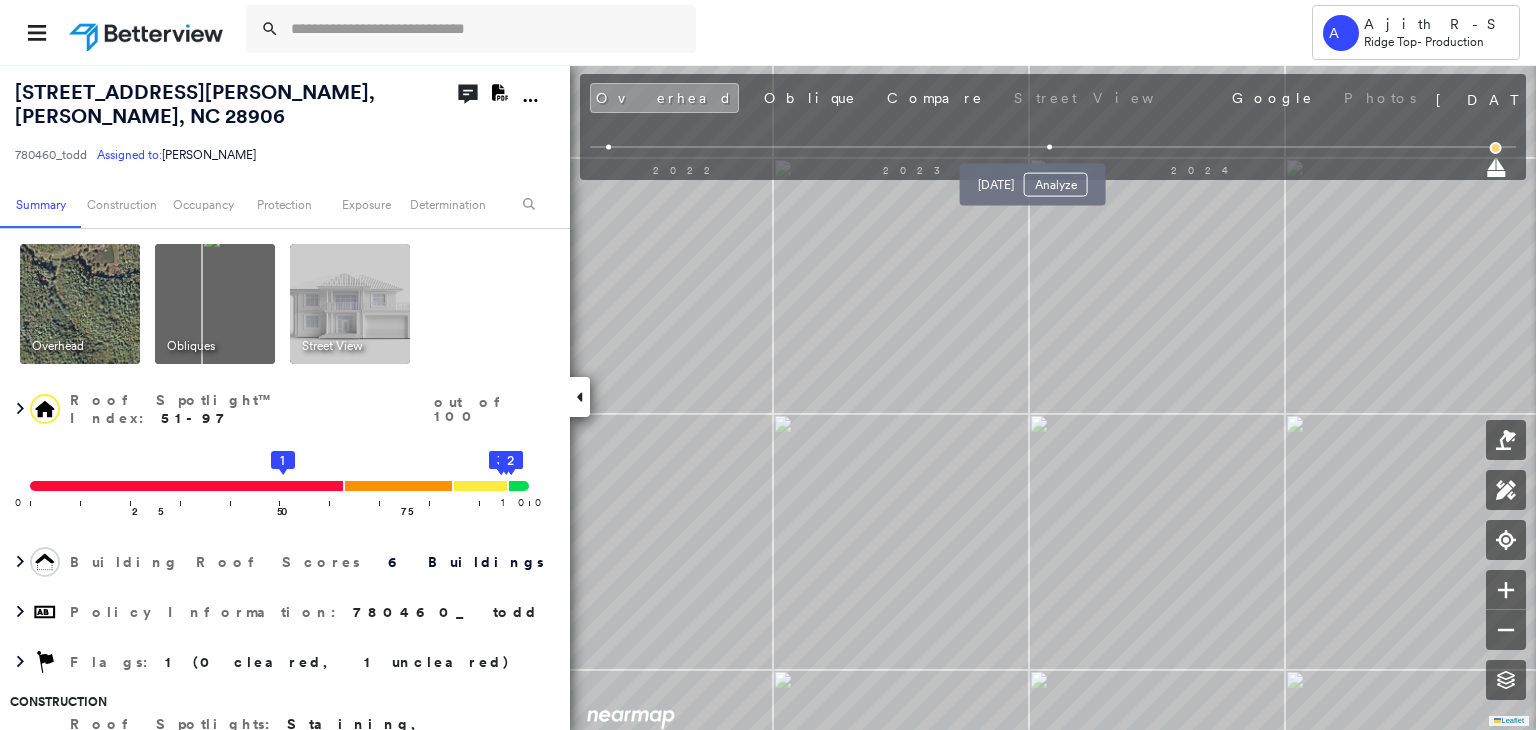click at bounding box center (1050, 147) 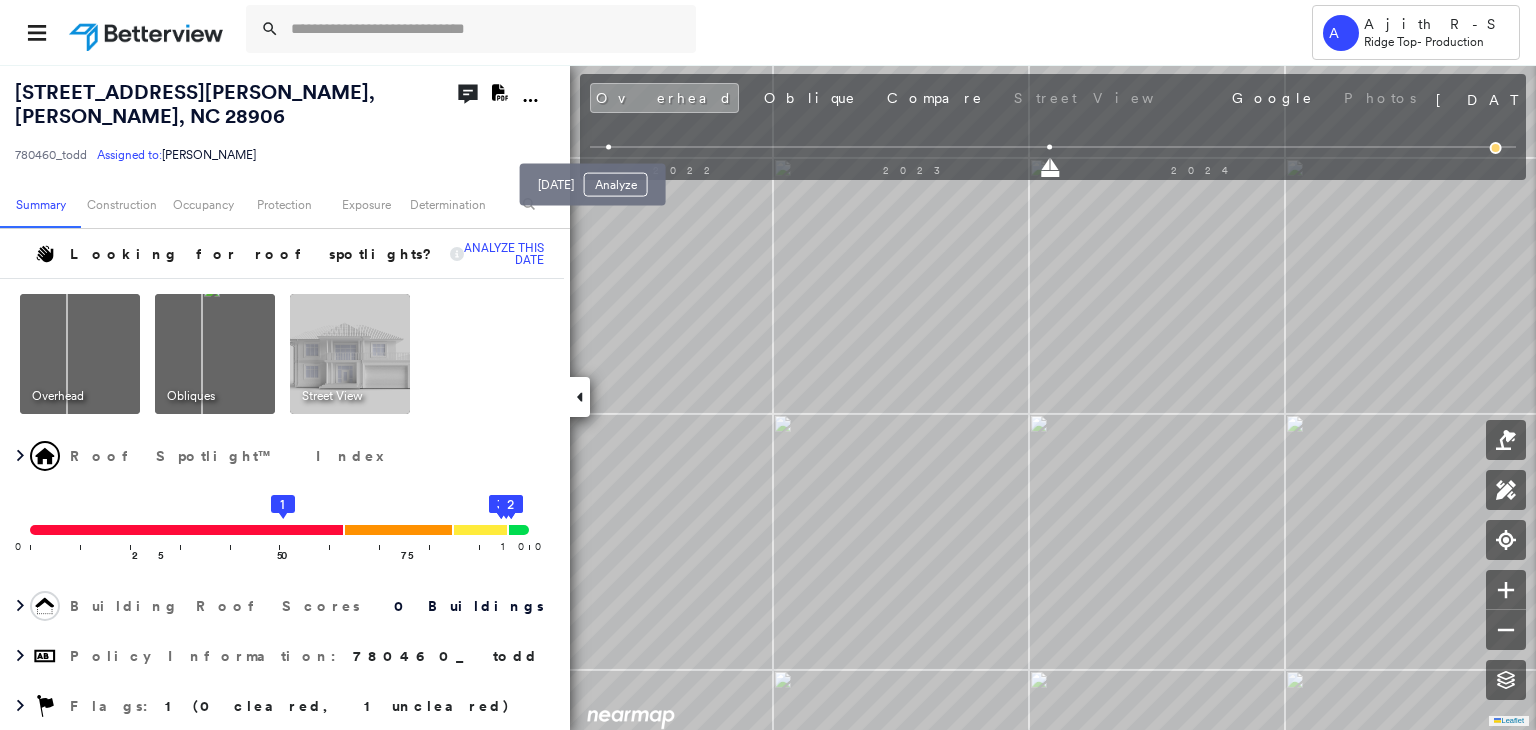 click at bounding box center (608, 147) 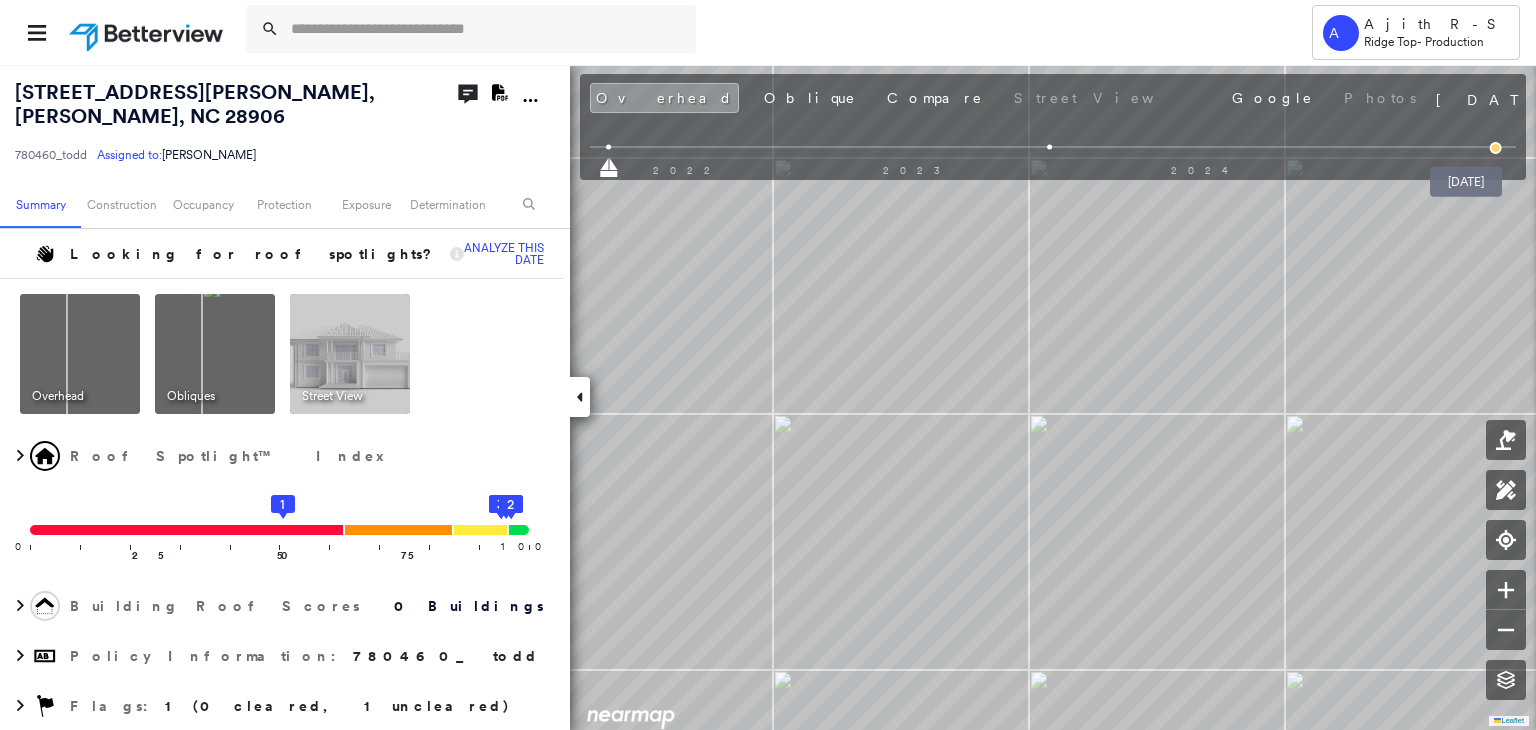 click at bounding box center (1496, 148) 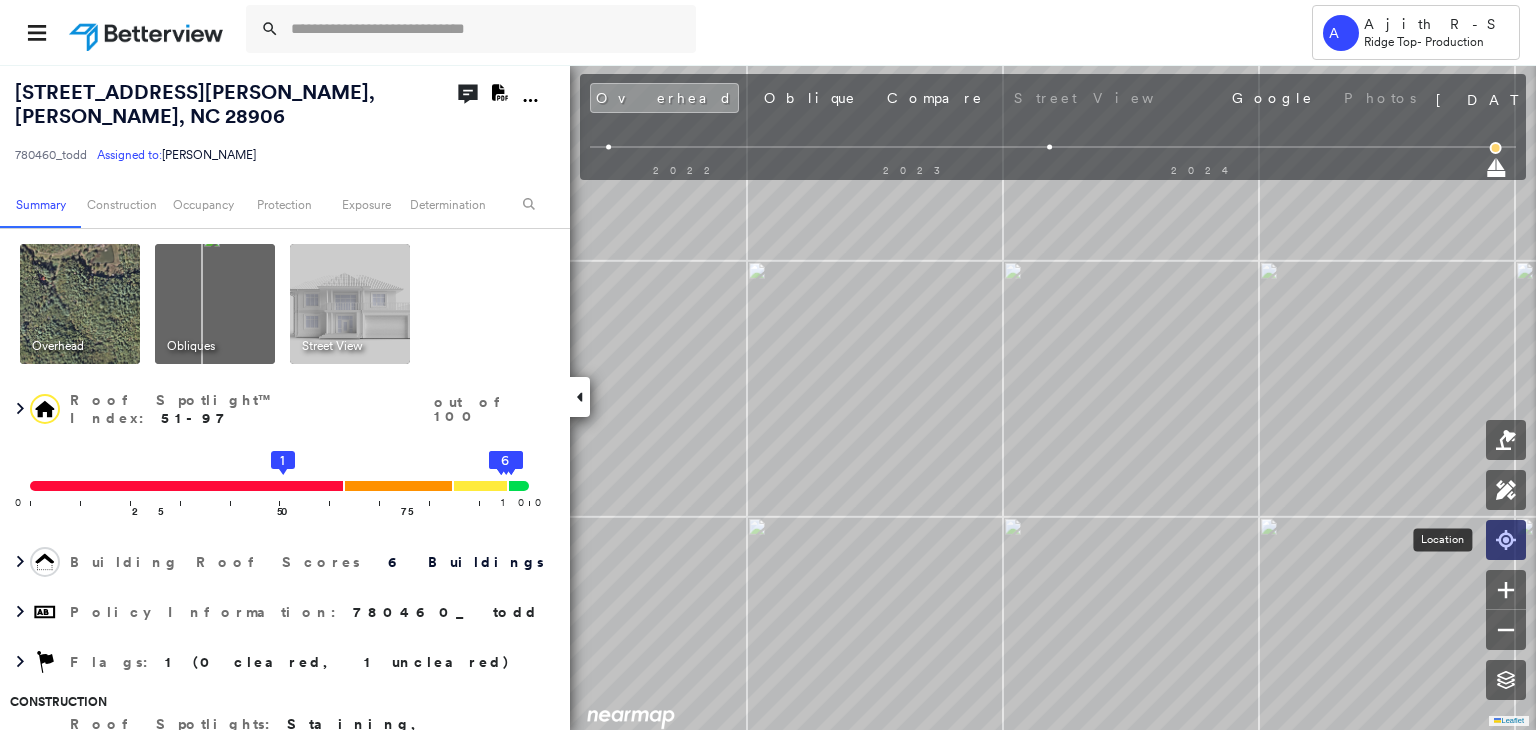 click 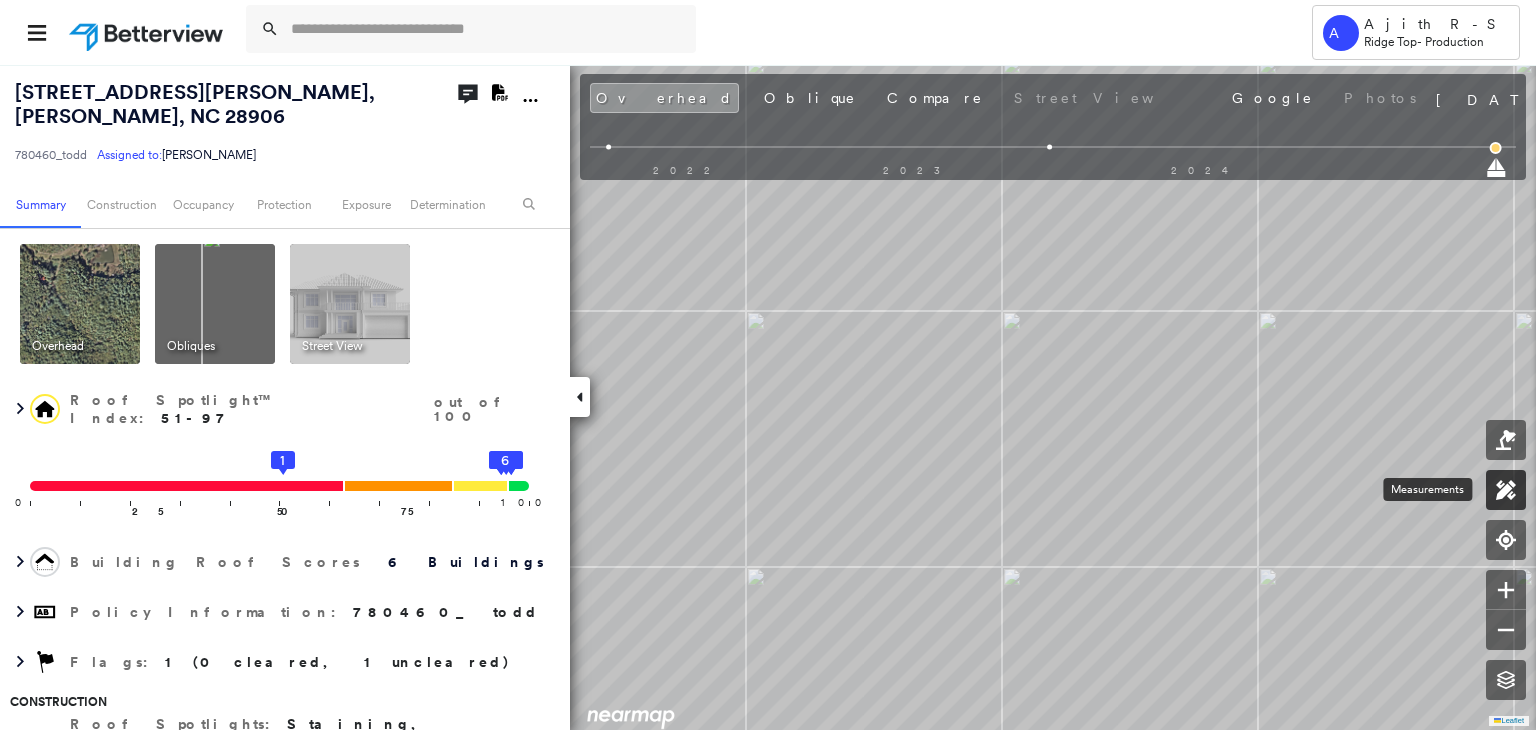click 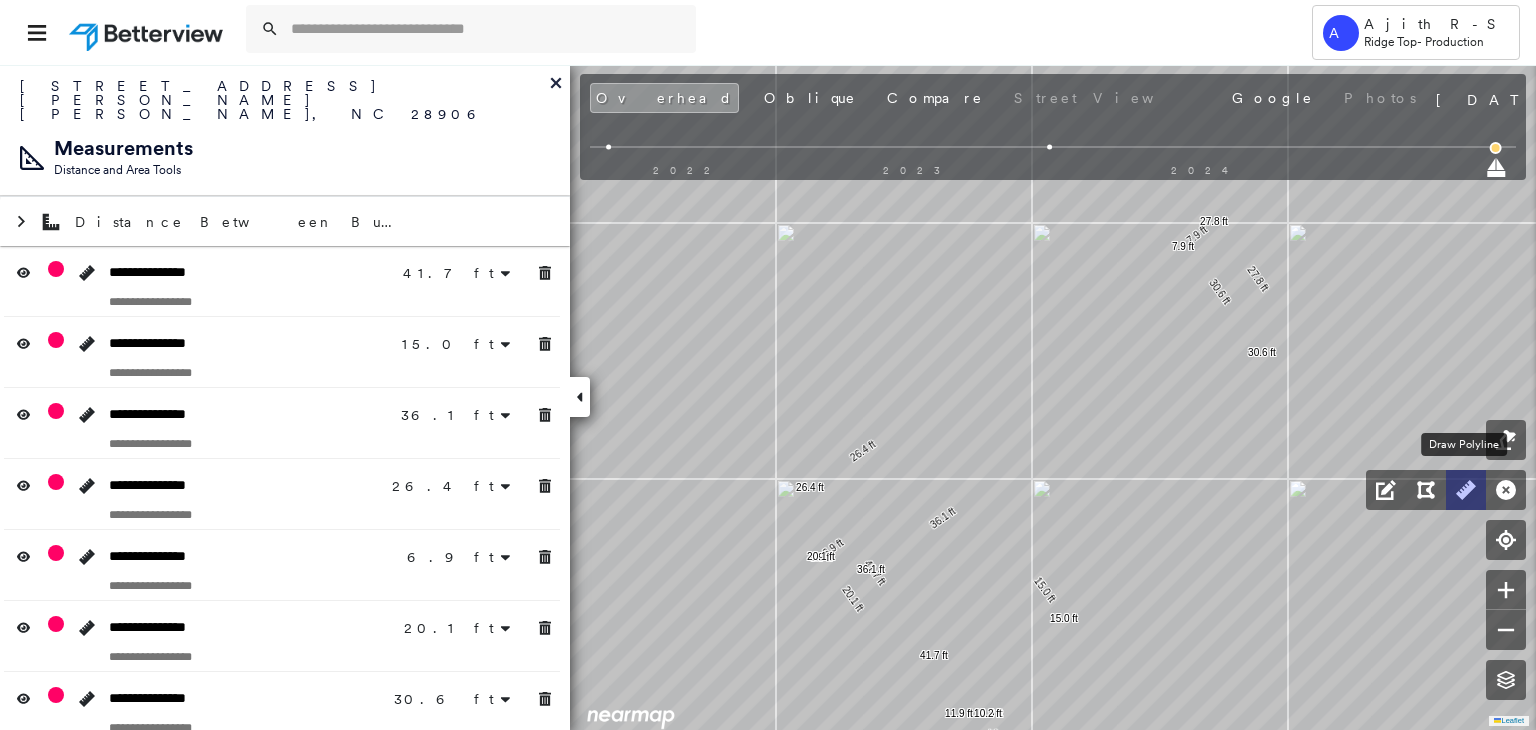 click at bounding box center (1466, 490) 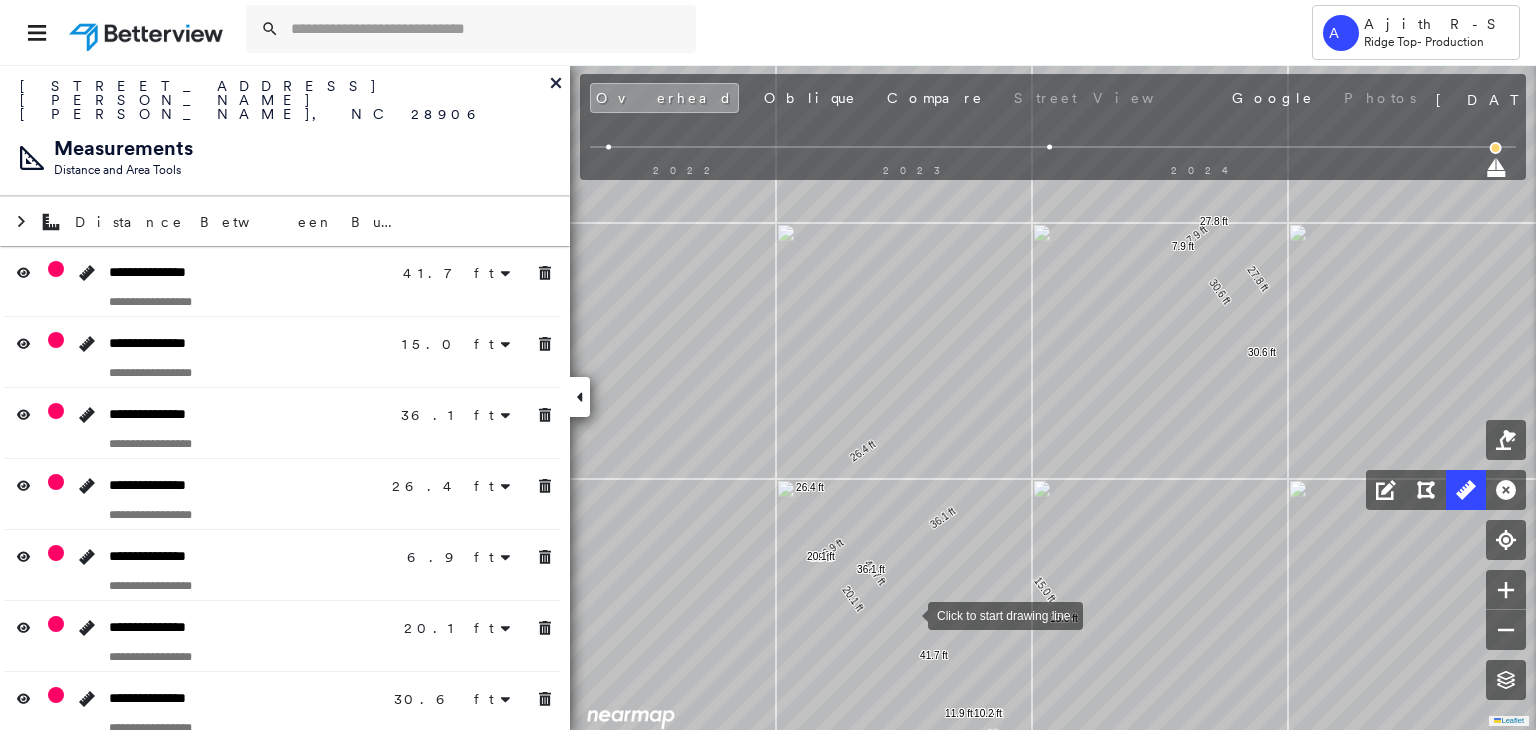click at bounding box center [908, 614] 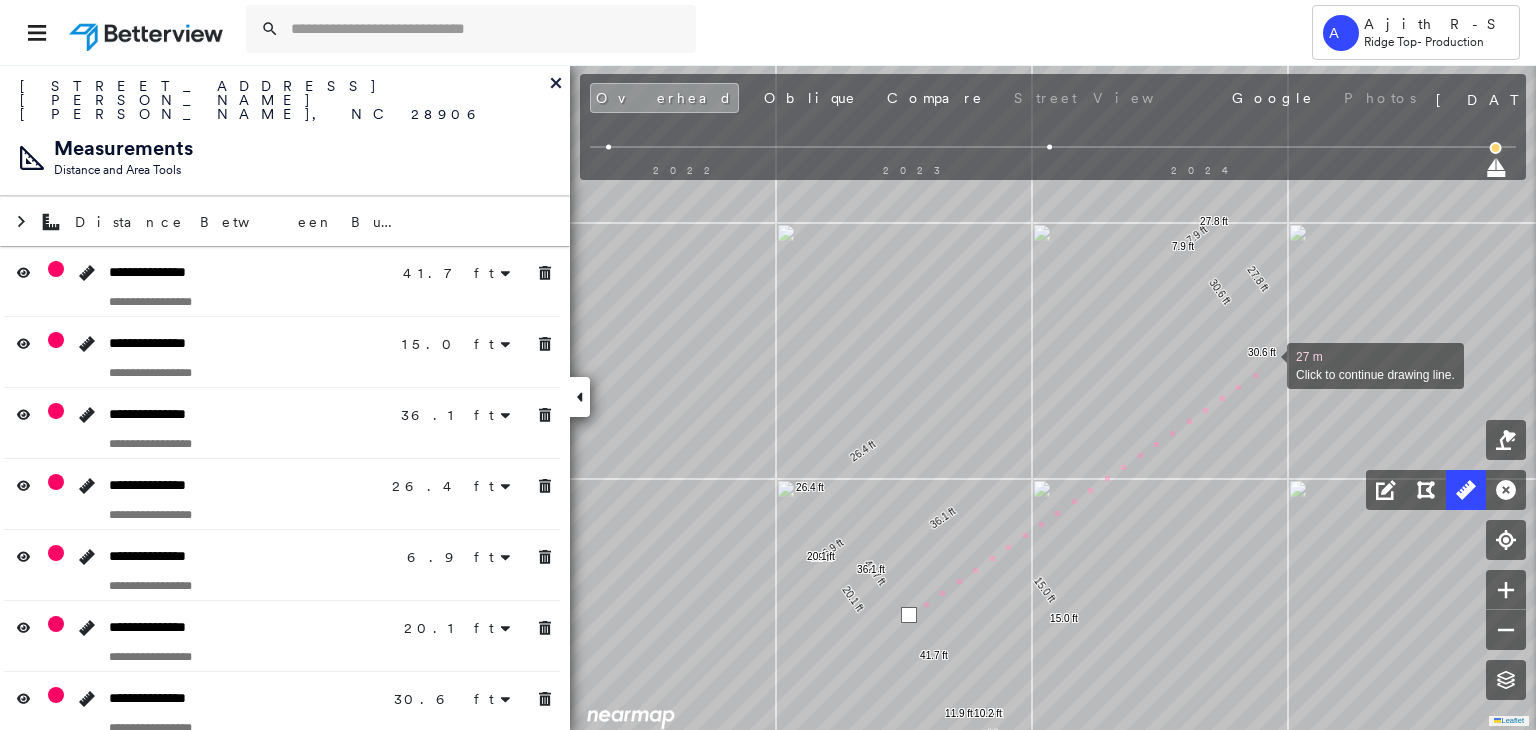 click at bounding box center [1267, 364] 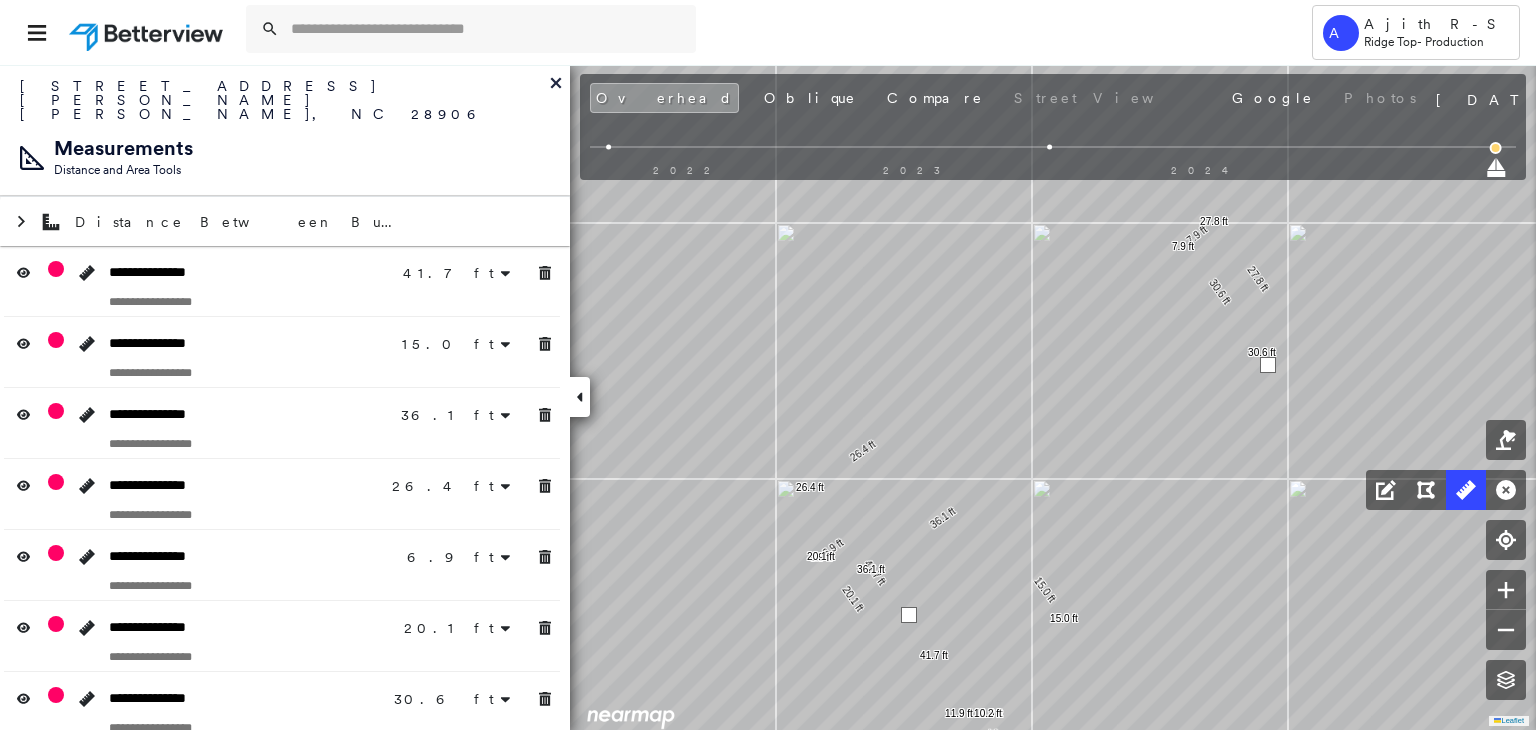 click at bounding box center (1268, 365) 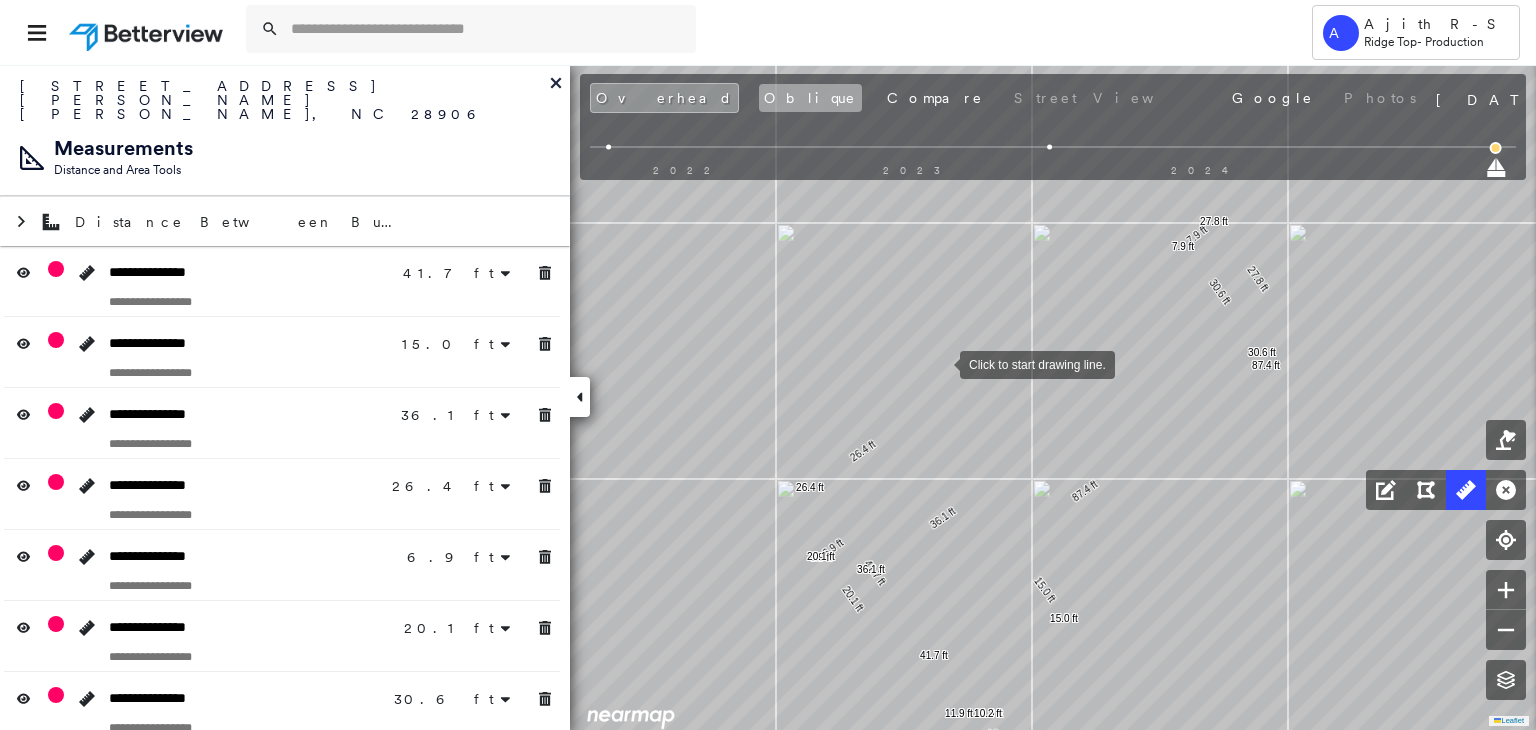 click on "Oblique" at bounding box center (810, 98) 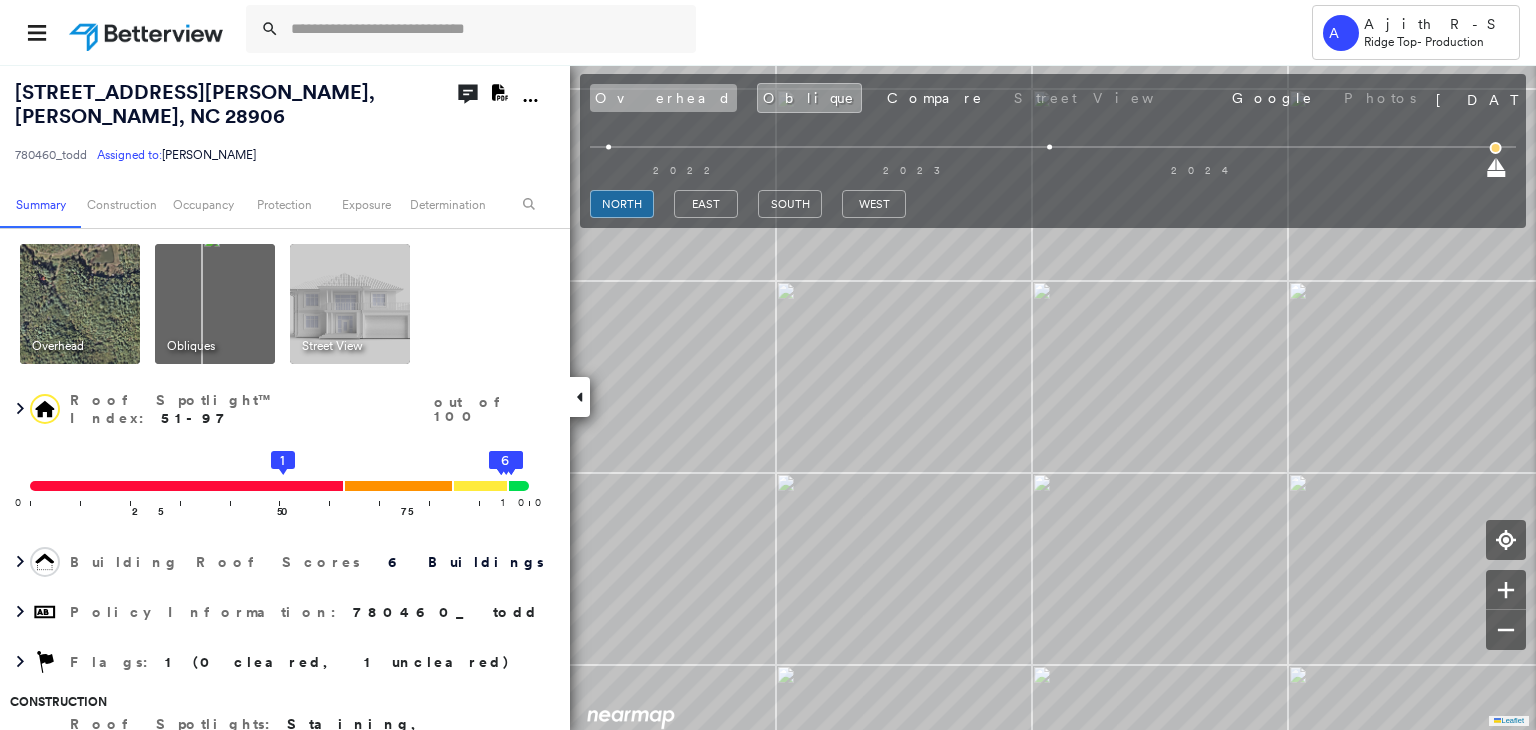 click on "Overhead" at bounding box center [663, 98] 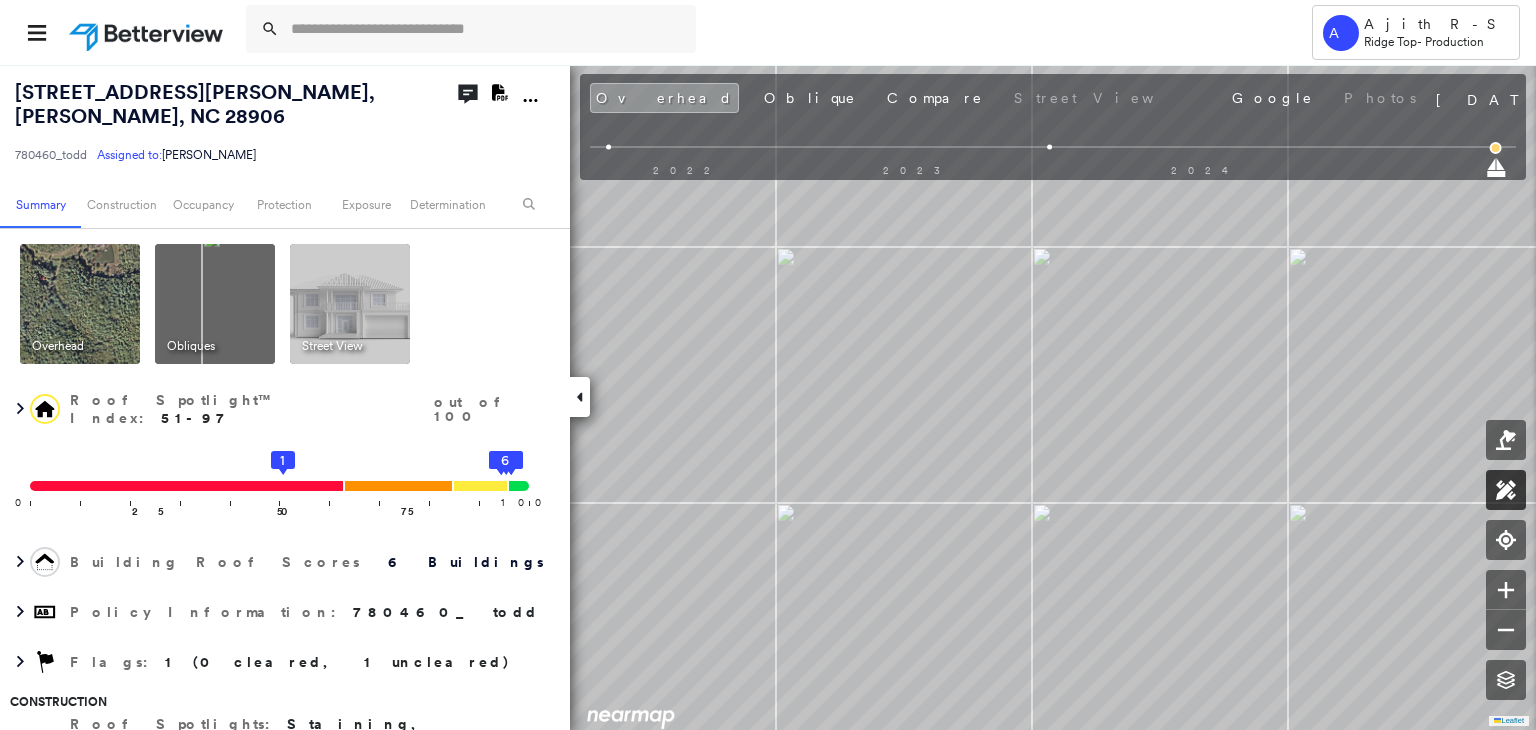 click 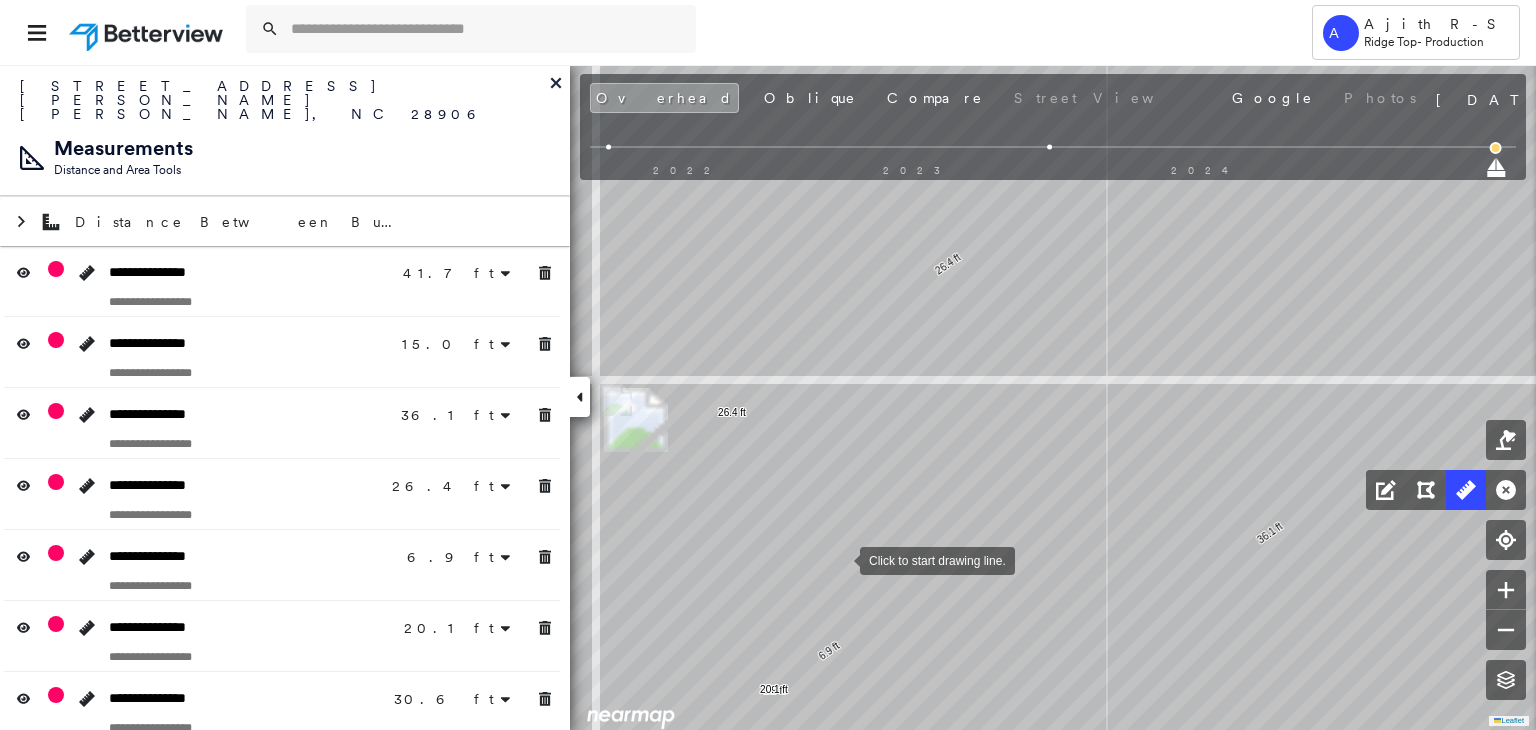 click at bounding box center (840, 559) 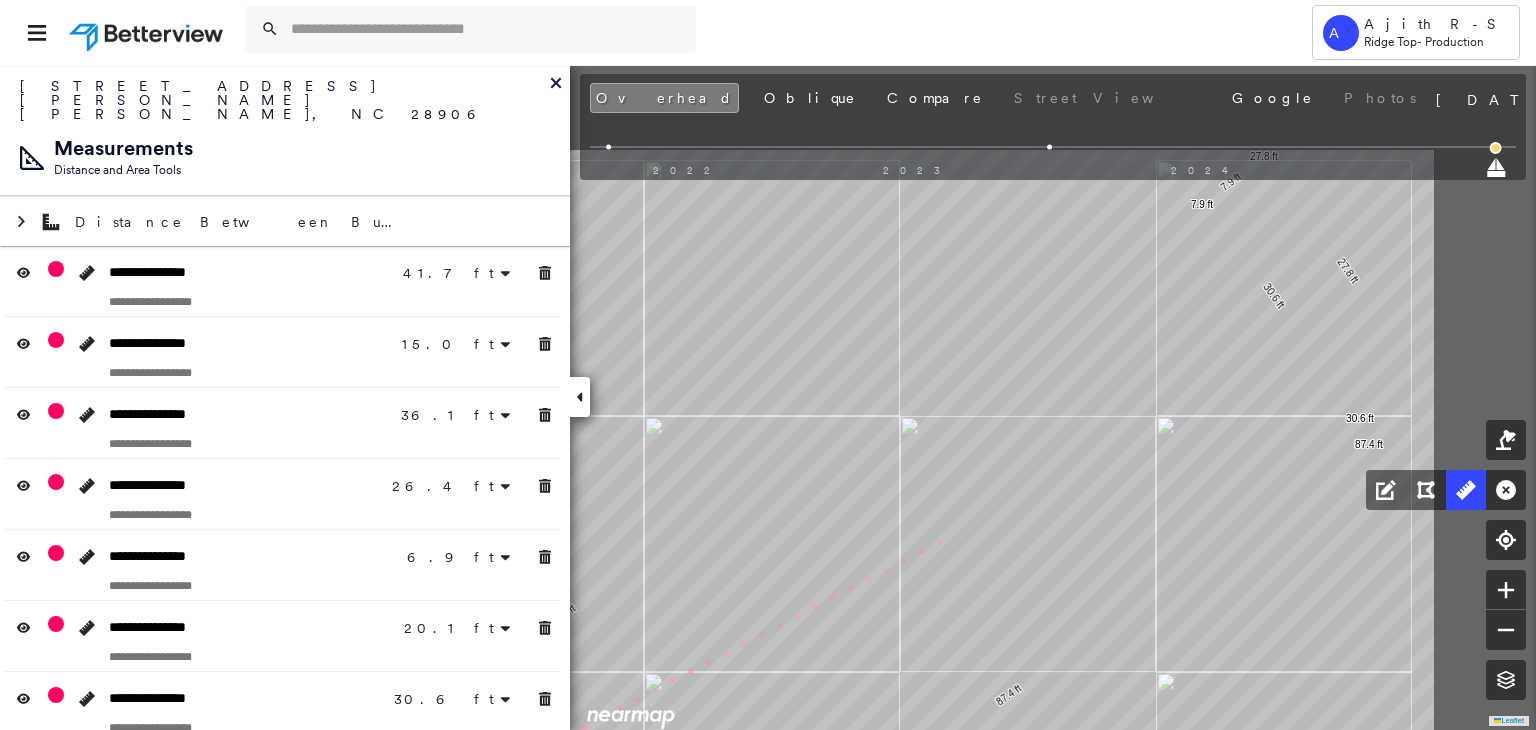 click on "41.7 ft 41.7 ft 15.0 ft 15.0 ft 36.1 ft 36.1 ft 26.4 ft 26.4 ft 6.9 ft 6.9 ft 20.1 ft 20.1 ft 30.6 ft 30.6 ft 27.8 ft 27.8 ft 7.9 ft 7.9 ft 33.8 ft 20.9 ft 54.7 ft 11.9 ft 11.9 ft 10.2 ft 10.2 ft 60.1 ft 31.2 ft 91.3 ft 12.3 ft 40.1 ft 52.3 ft 28.6 ft 28.6 ft 24.0 ft 24.0 ft 15.9 ft 12.5 ft 28.5 ft 87.4 ft 87.4 ft 15 m Click to continue drawing line." at bounding box center [-255, 217] 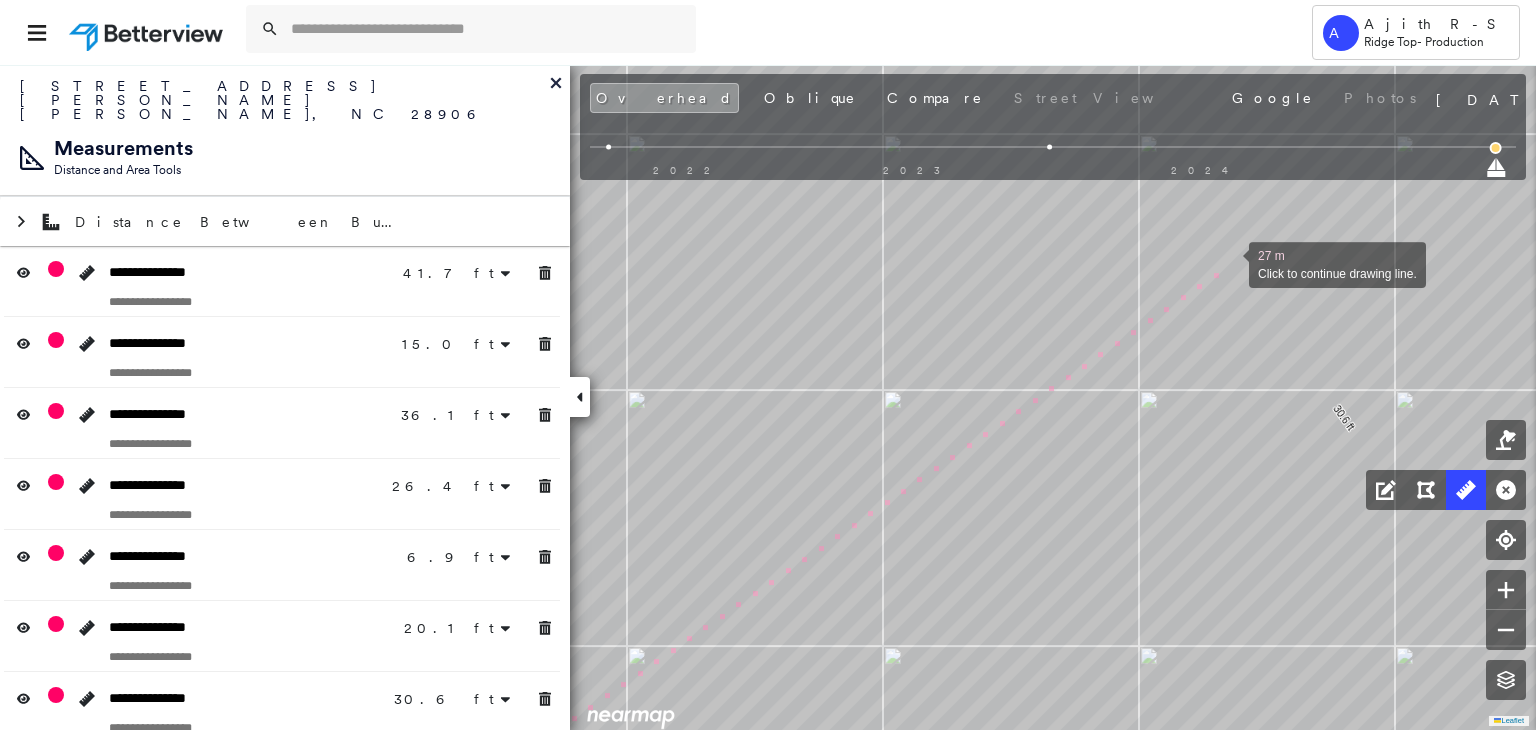 click at bounding box center (1229, 263) 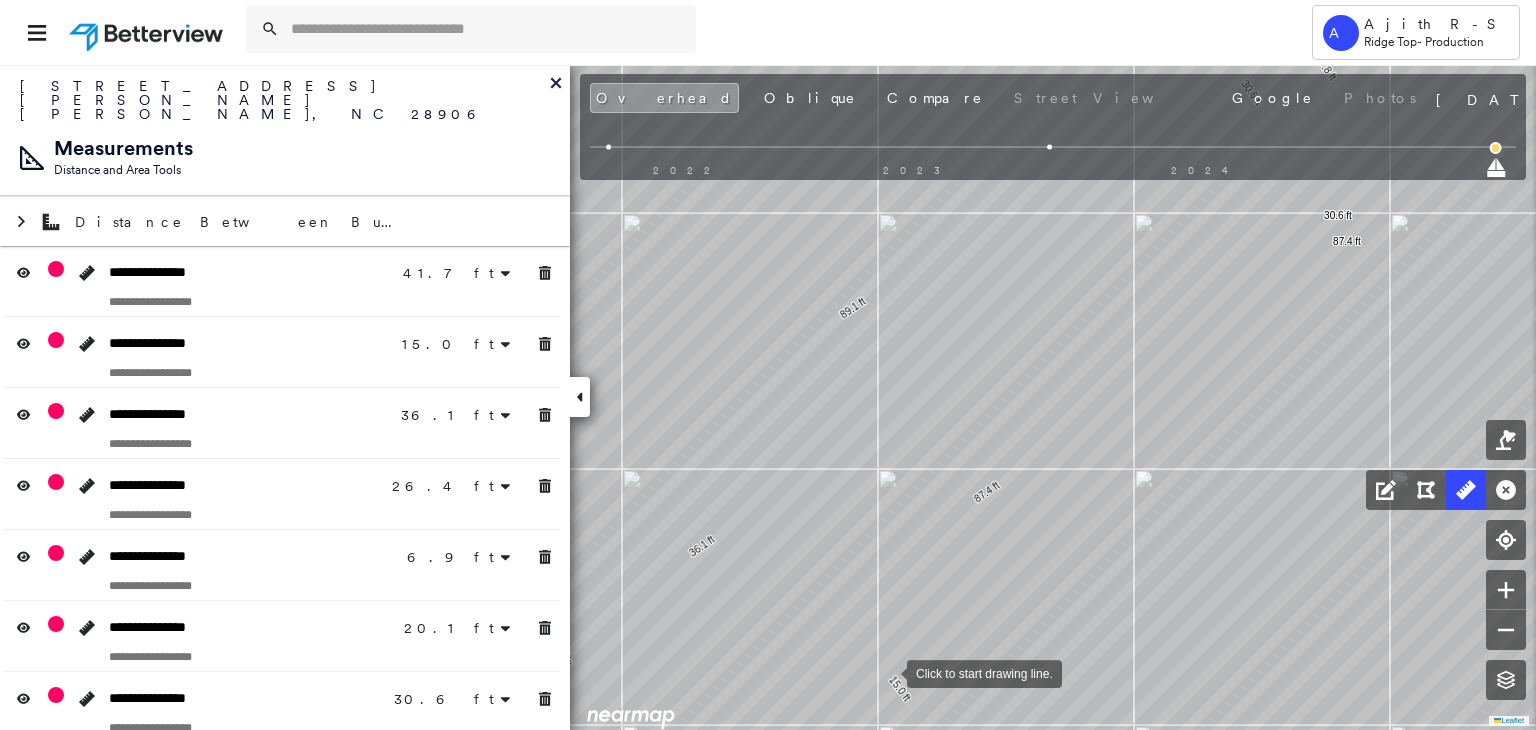 drag, startPoint x: 887, startPoint y: 672, endPoint x: 928, endPoint y: 646, distance: 48.548943 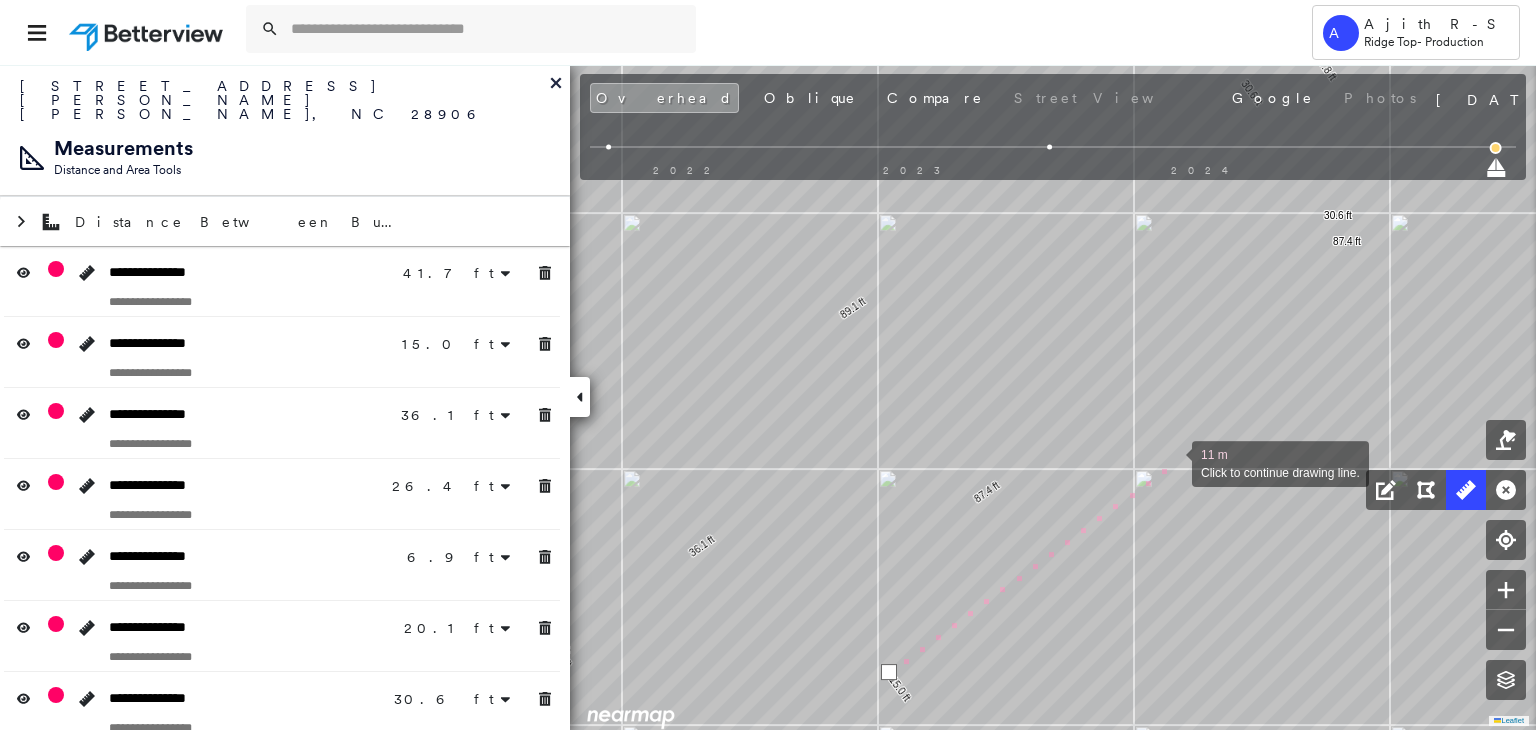 click at bounding box center [1172, 462] 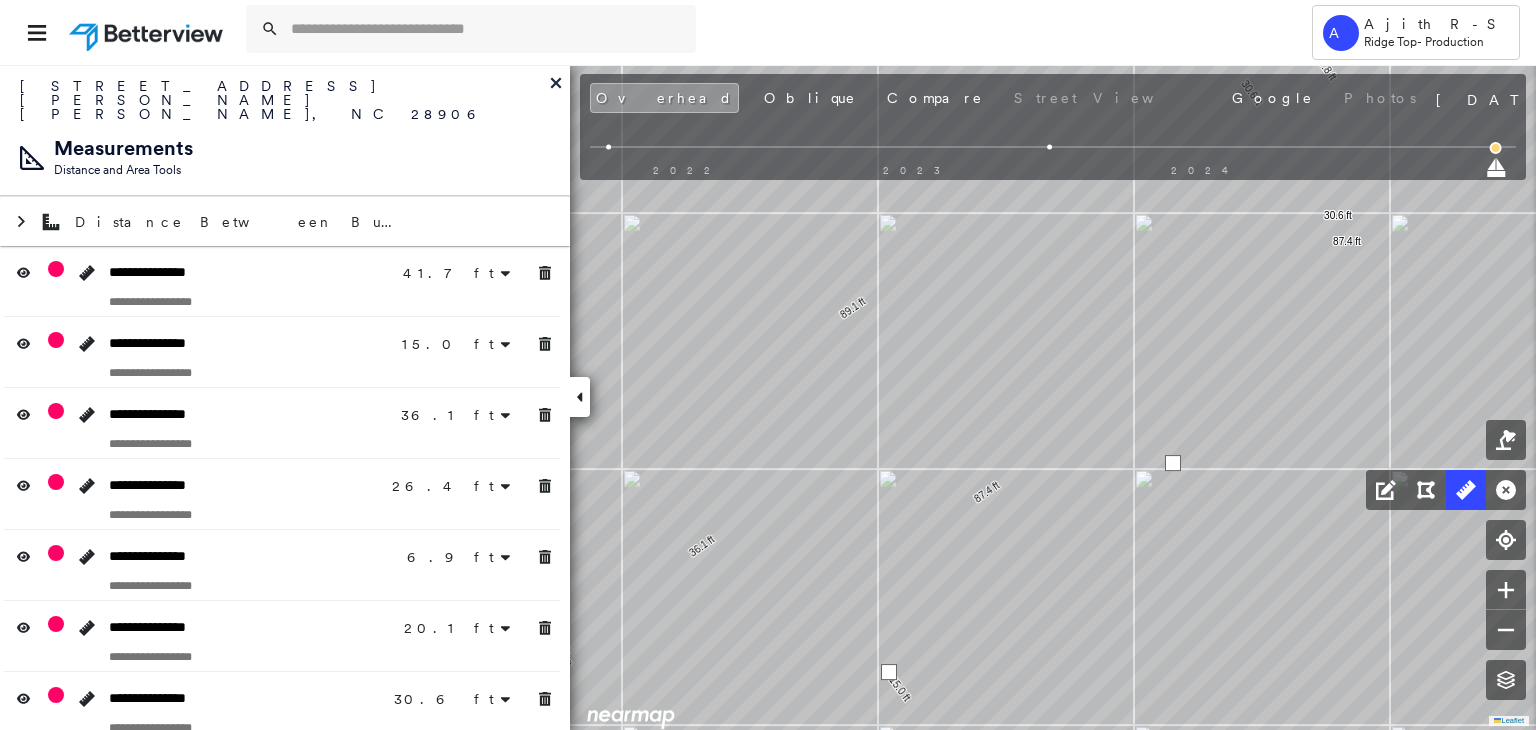 click at bounding box center (1173, 463) 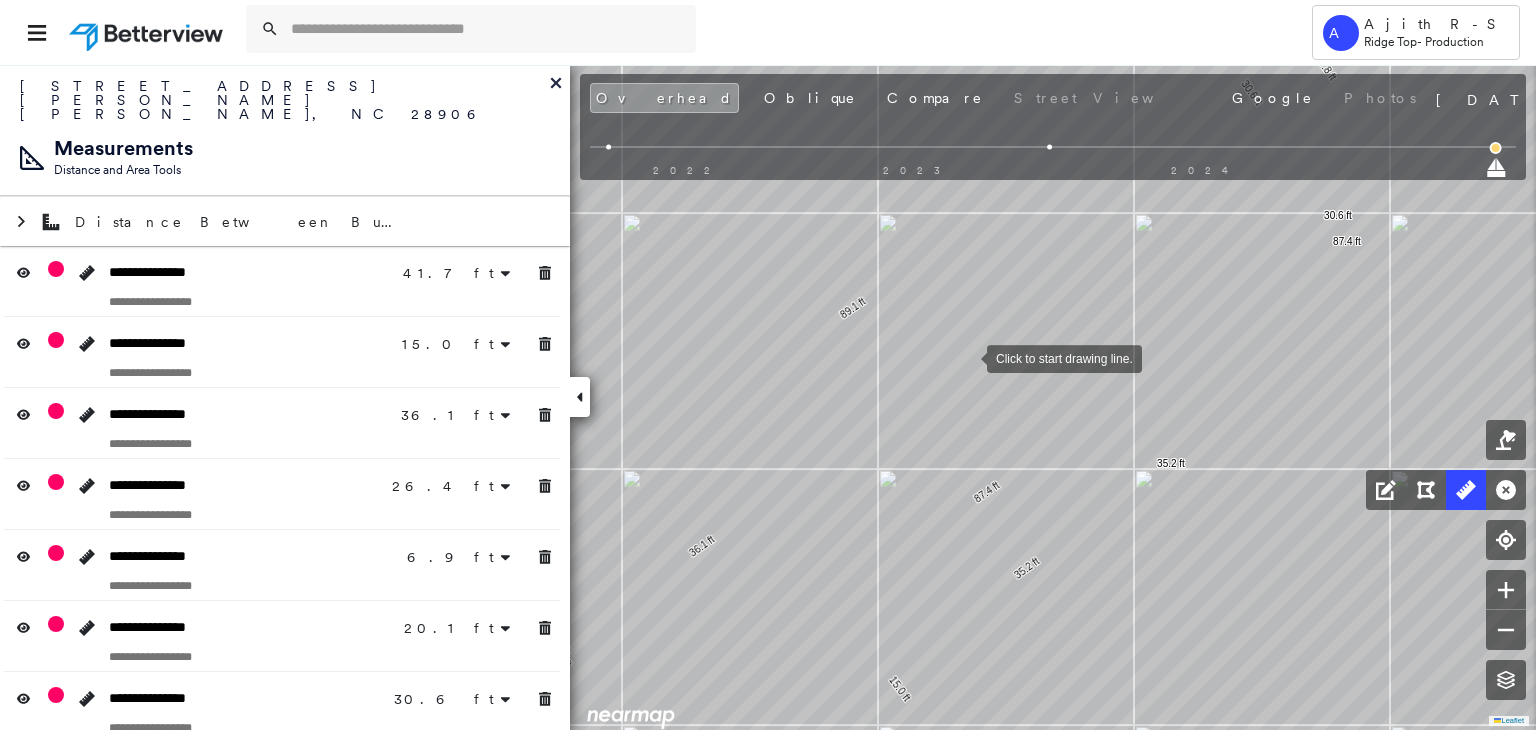 drag, startPoint x: 967, startPoint y: 357, endPoint x: 960, endPoint y: 388, distance: 31.780497 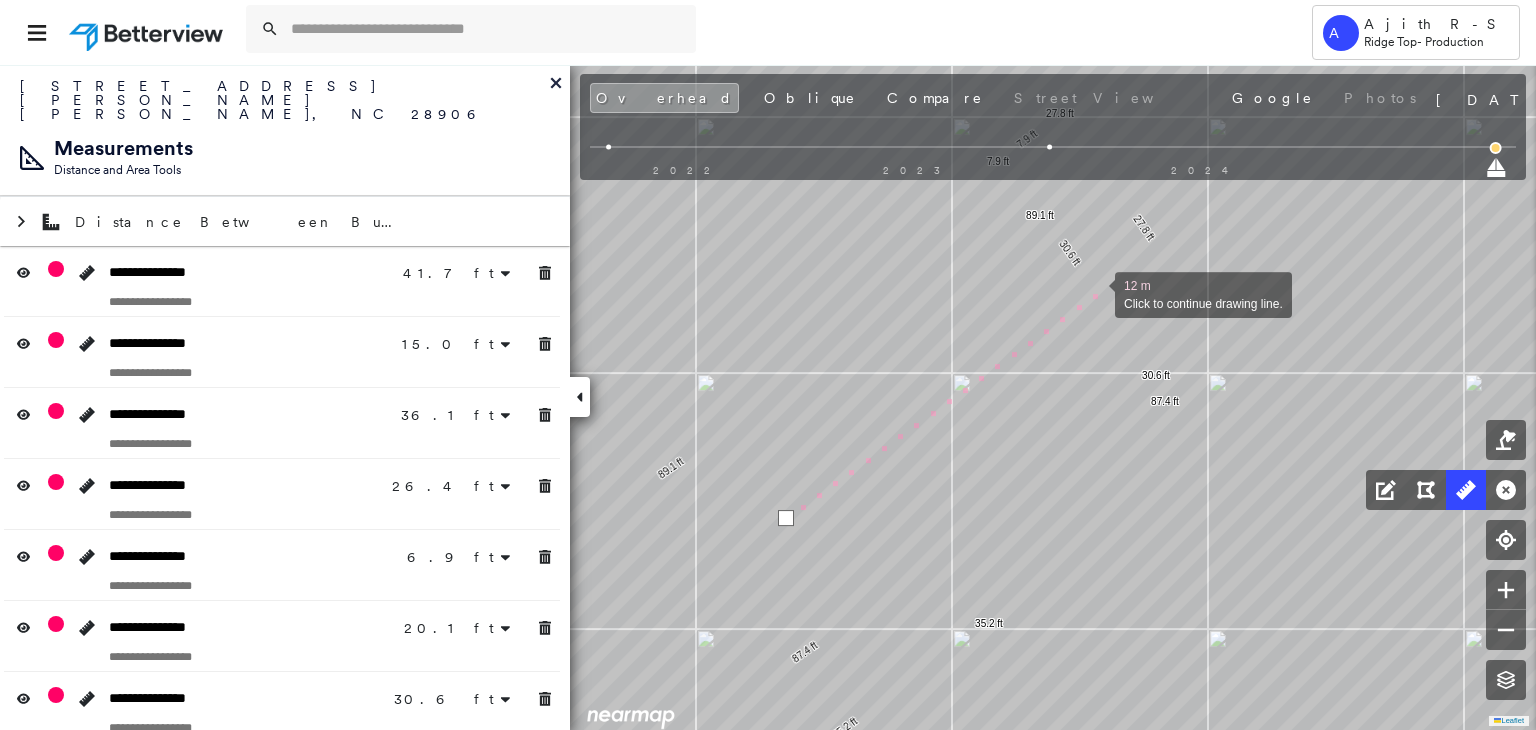 click at bounding box center [1095, 293] 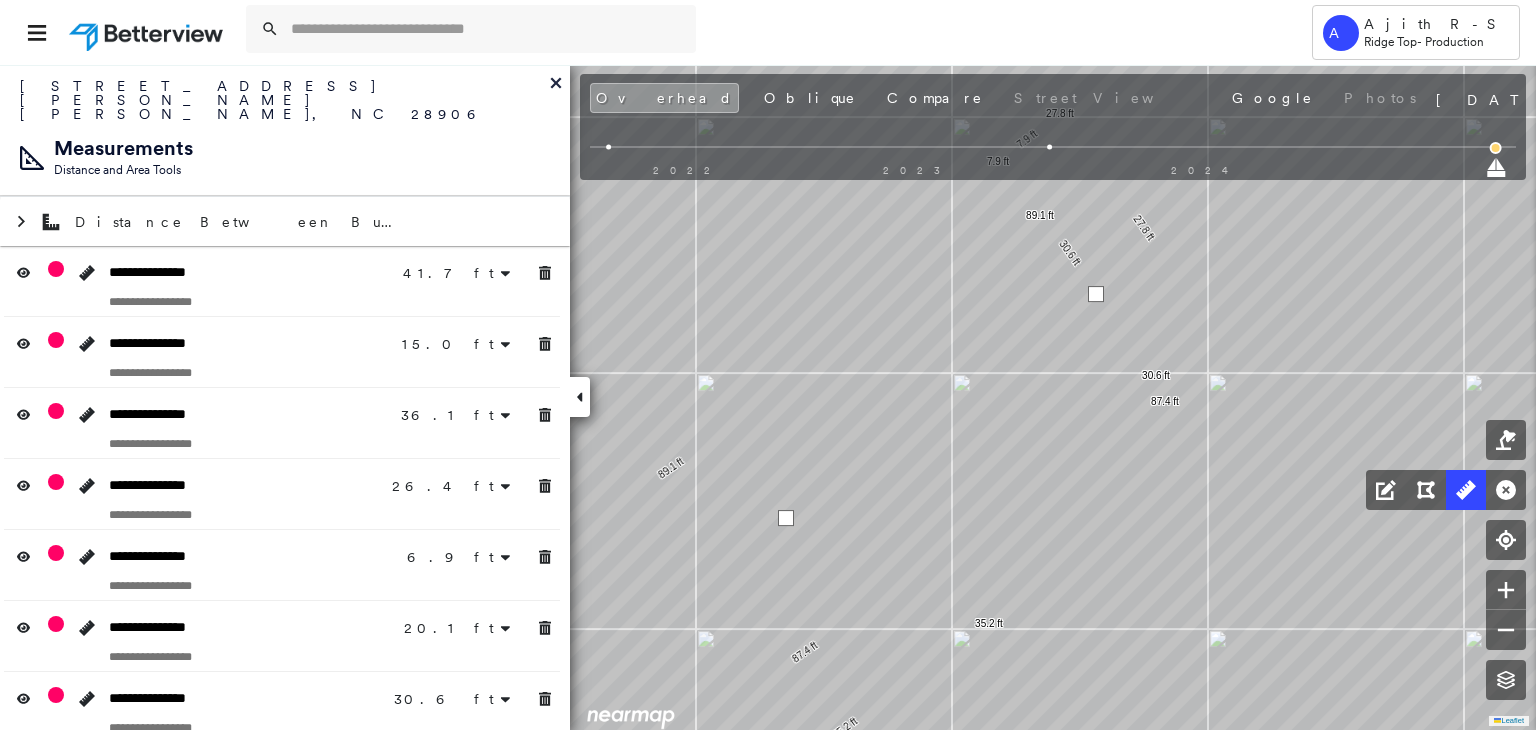 click at bounding box center [1096, 294] 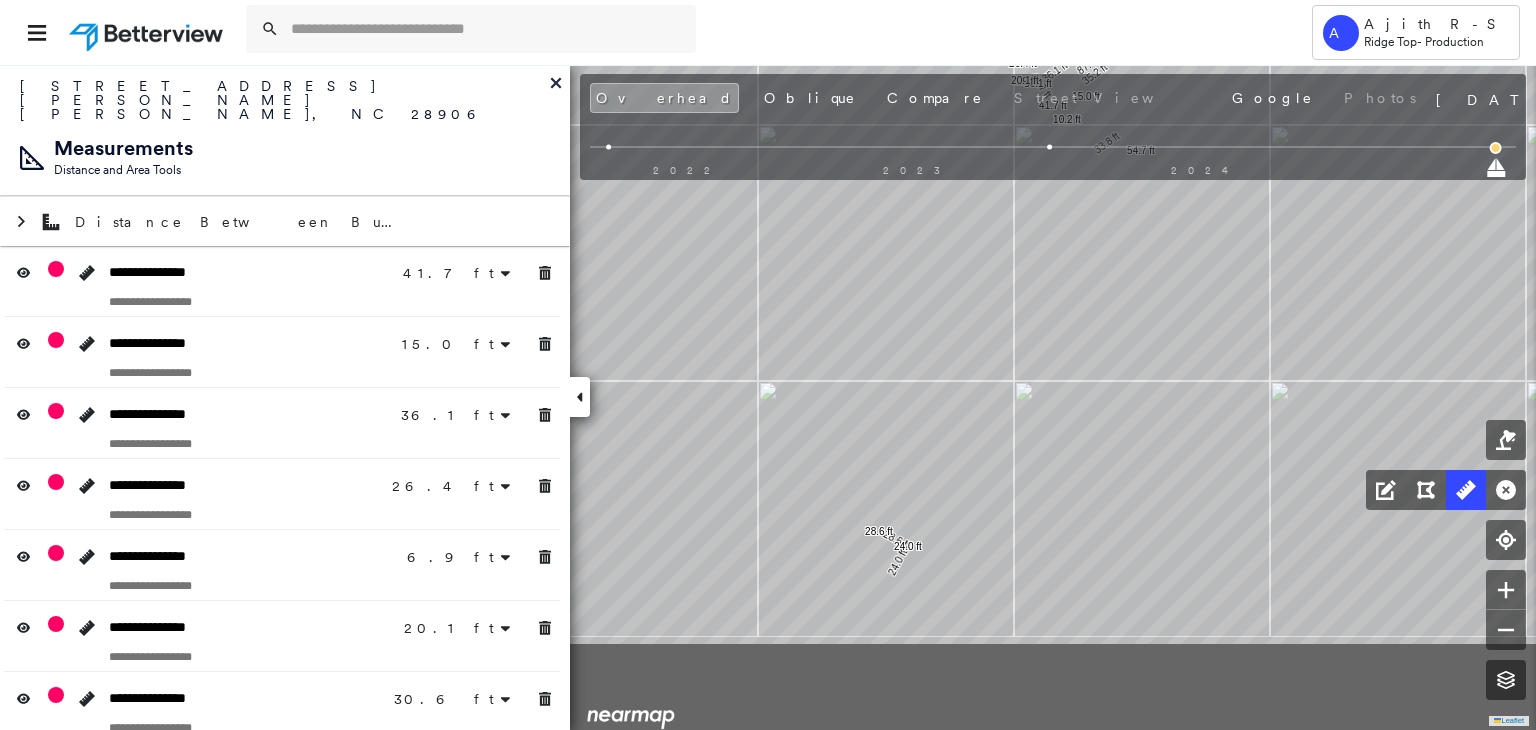 drag, startPoint x: 1175, startPoint y: 685, endPoint x: 1204, endPoint y: 501, distance: 186.2713 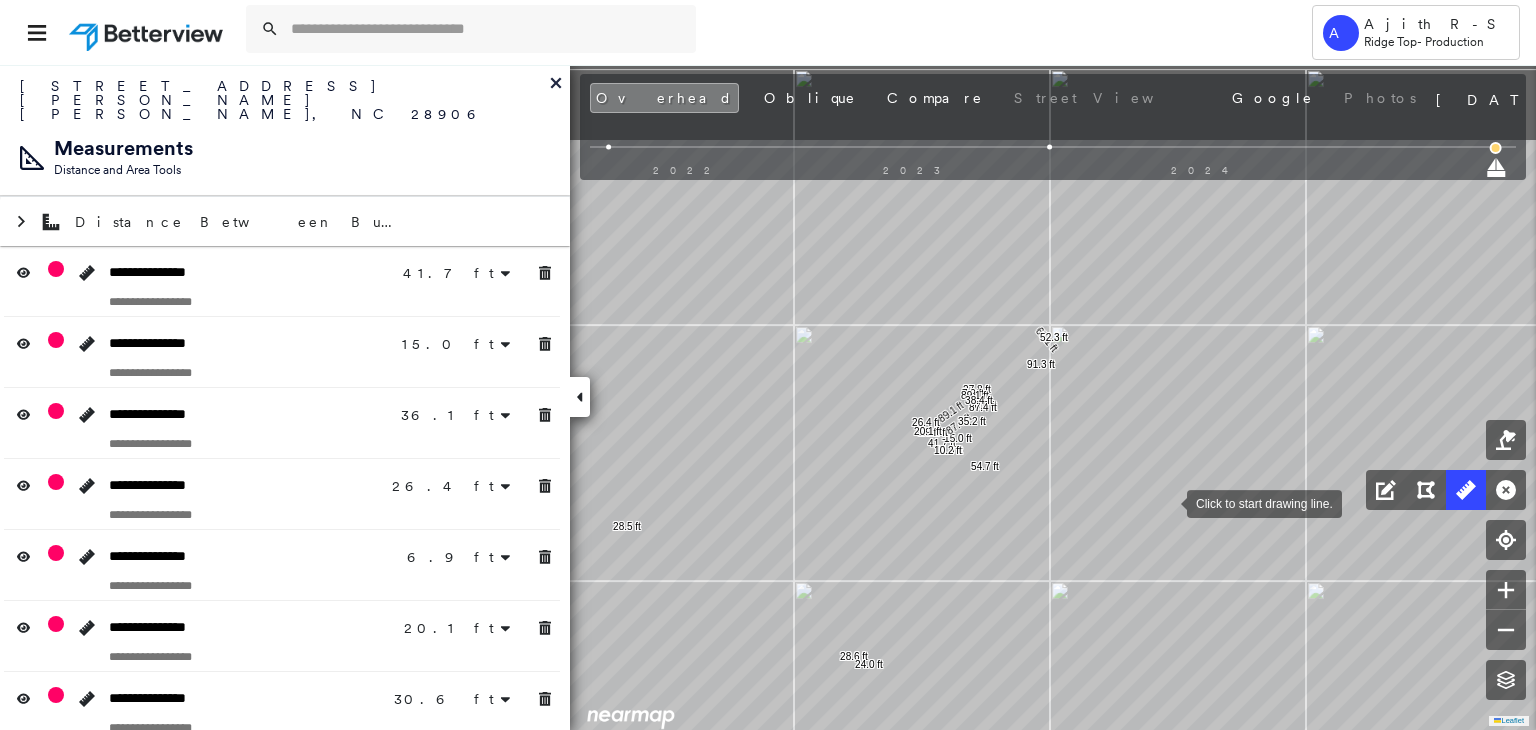 drag, startPoint x: 1206, startPoint y: 448, endPoint x: 1160, endPoint y: 509, distance: 76.40026 